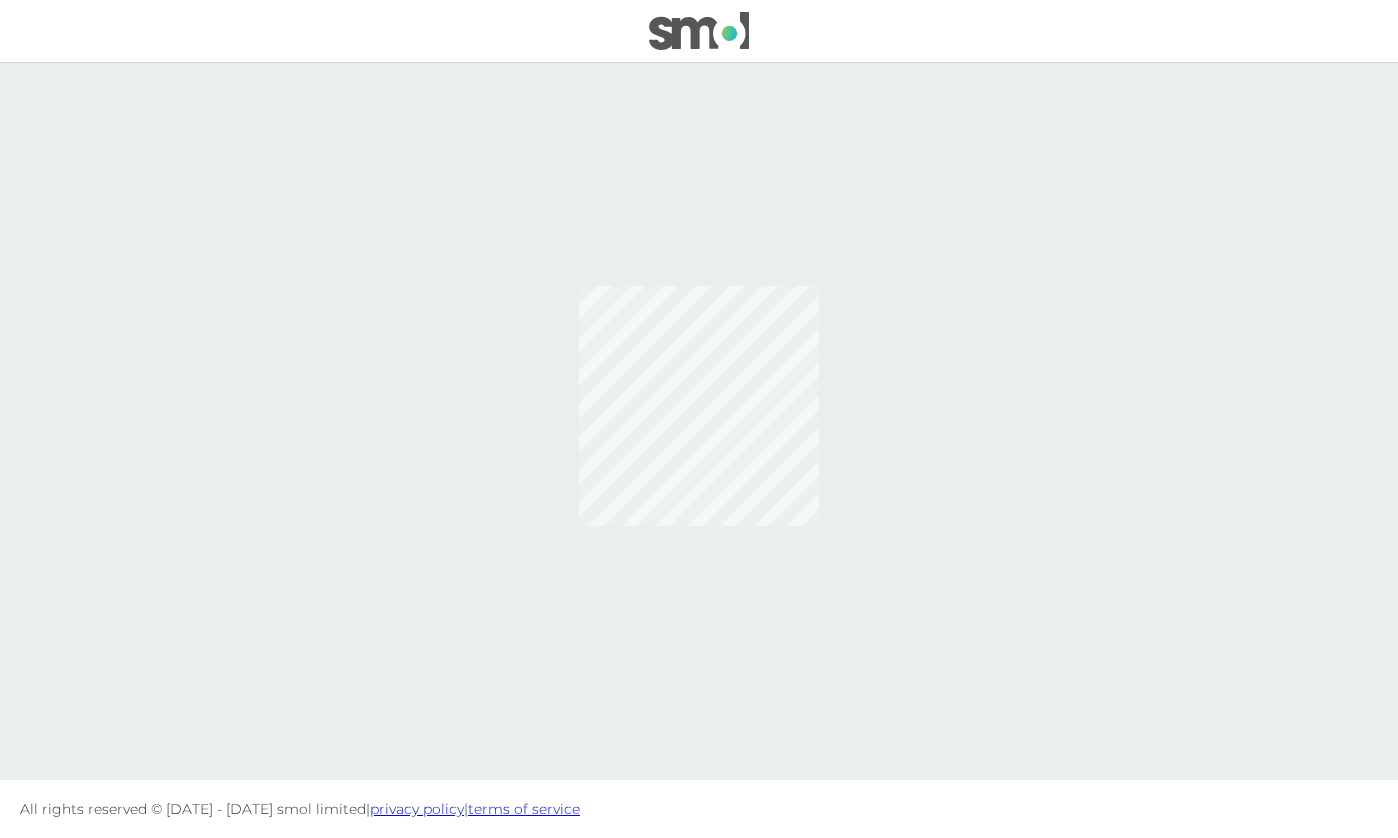 scroll, scrollTop: 0, scrollLeft: 0, axis: both 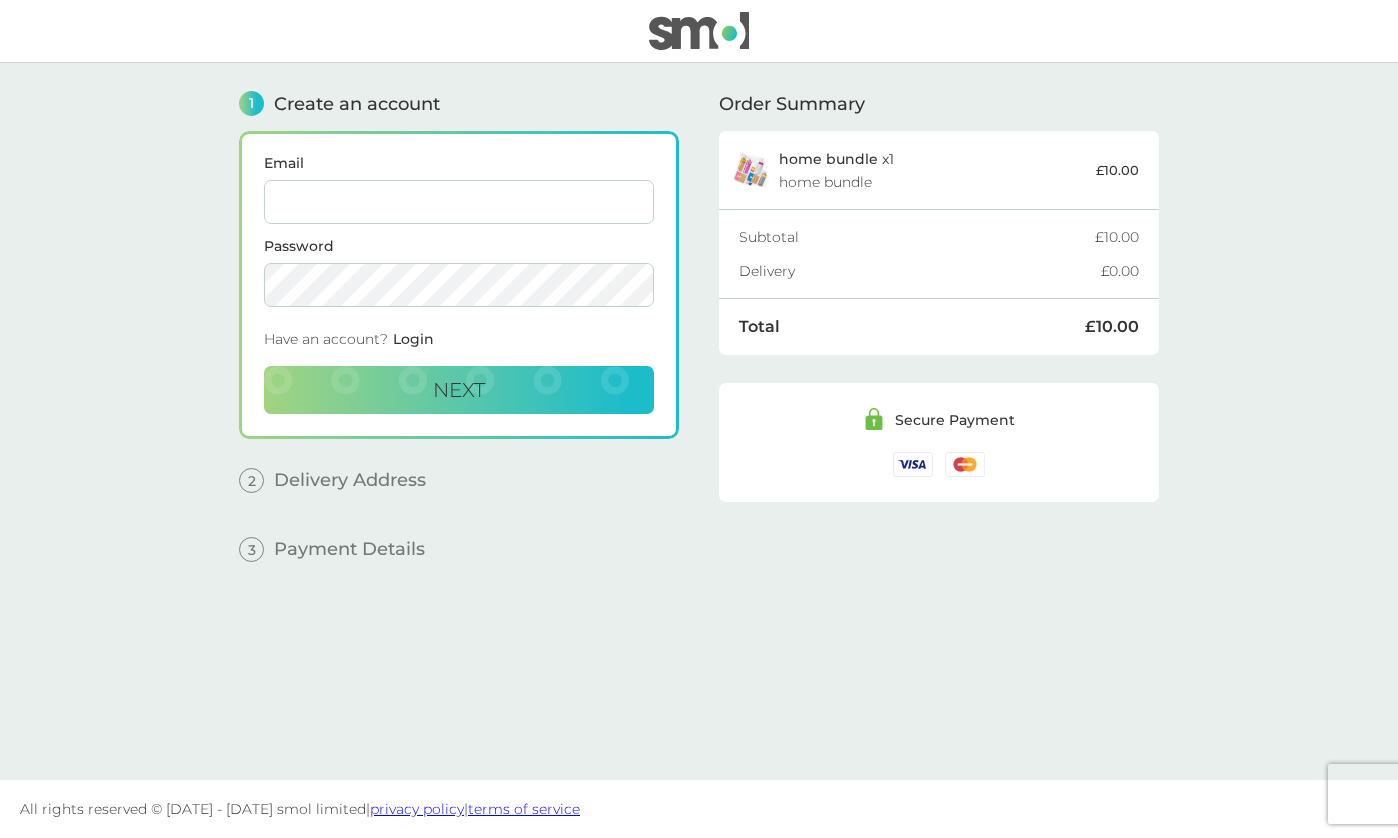 type on "[PERSON_NAME][EMAIL_ADDRESS][DOMAIN_NAME]" 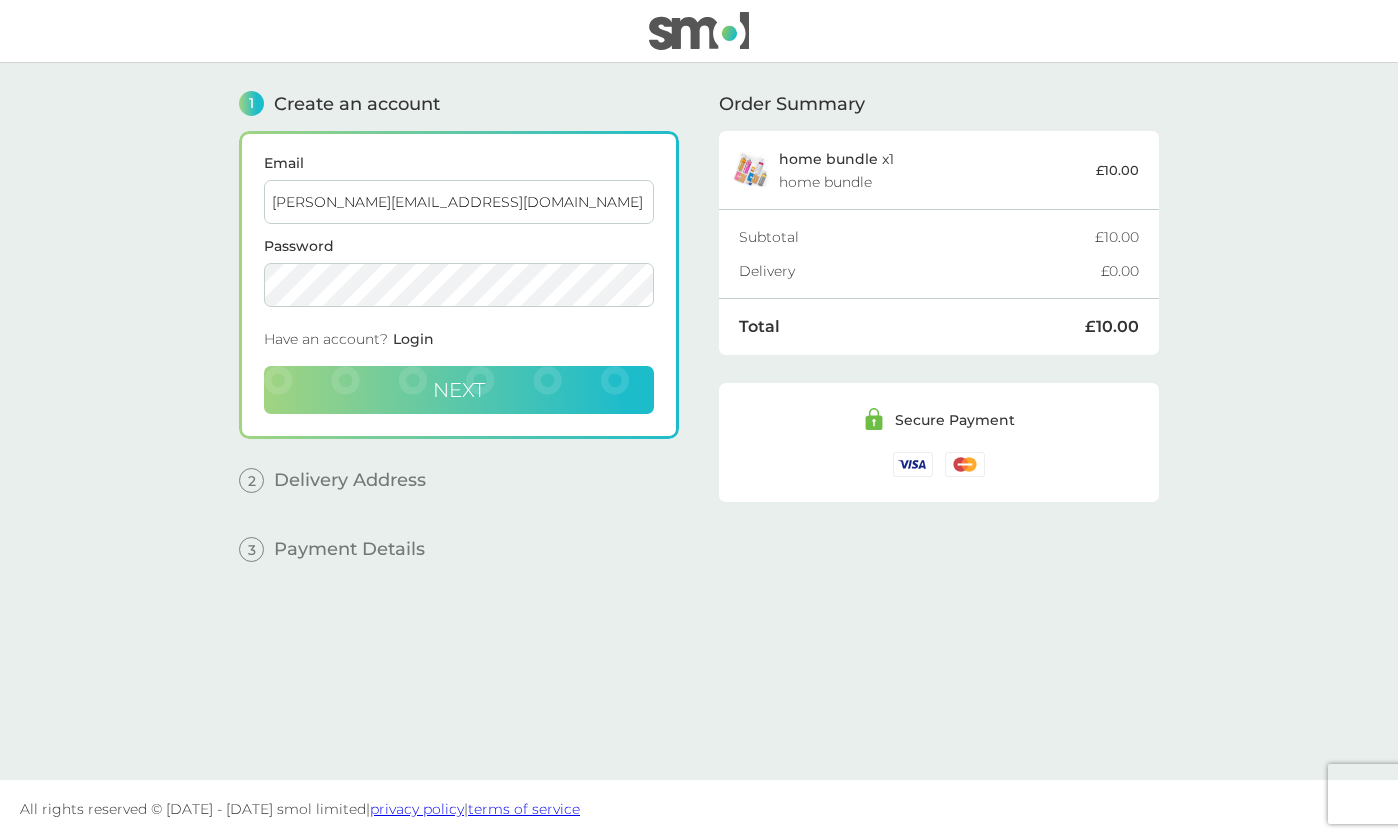 click on "Next" at bounding box center (459, 390) 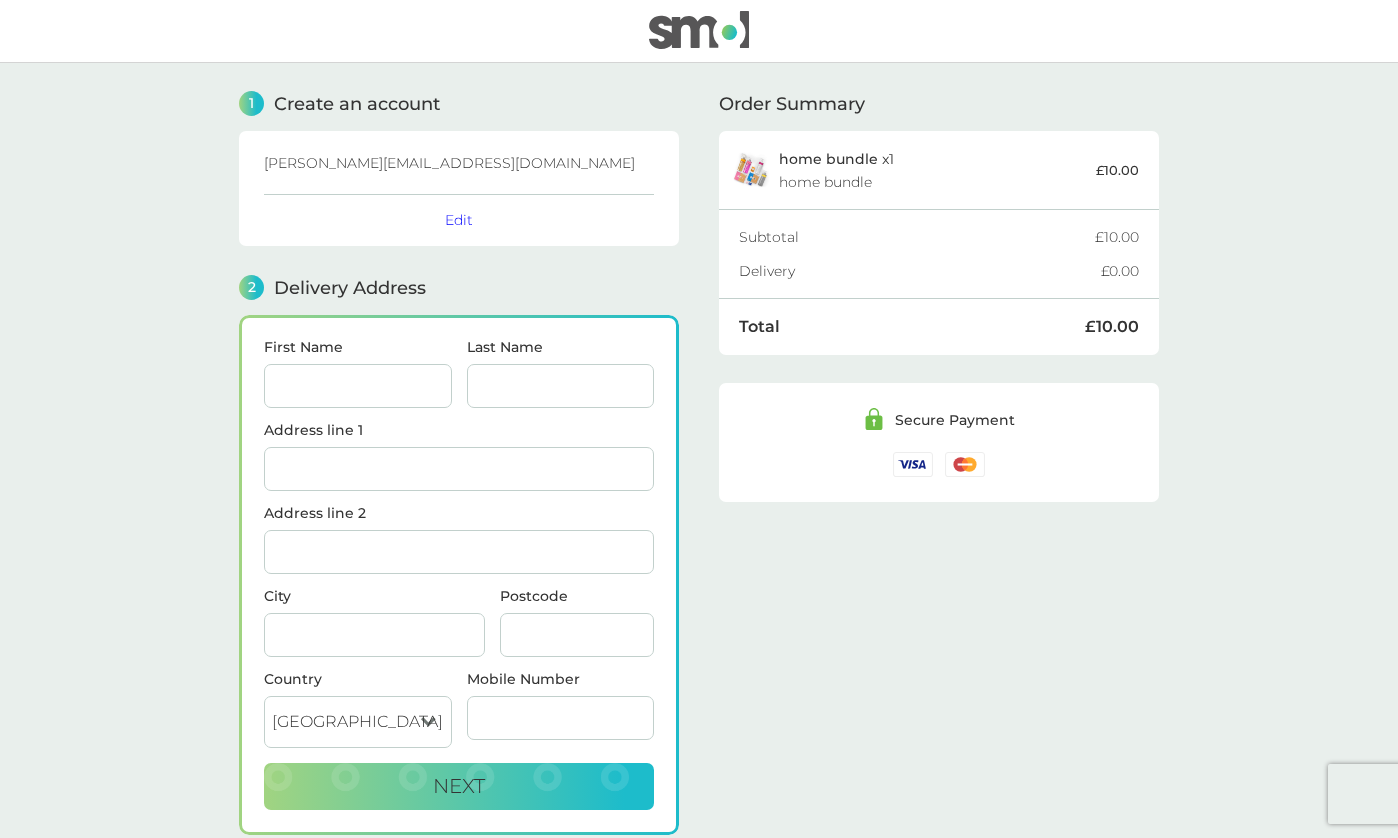 scroll, scrollTop: 0, scrollLeft: 0, axis: both 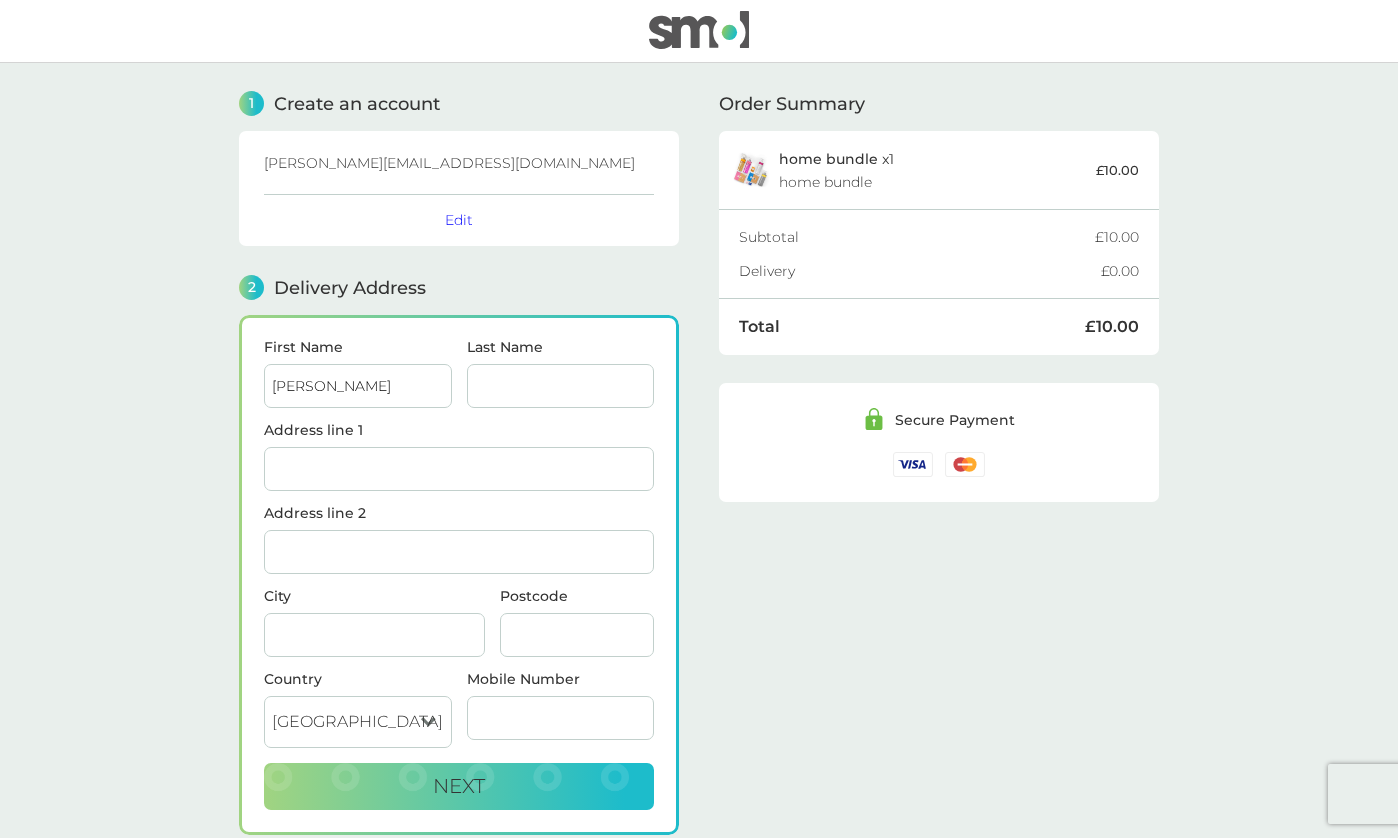 type on "[PERSON_NAME]" 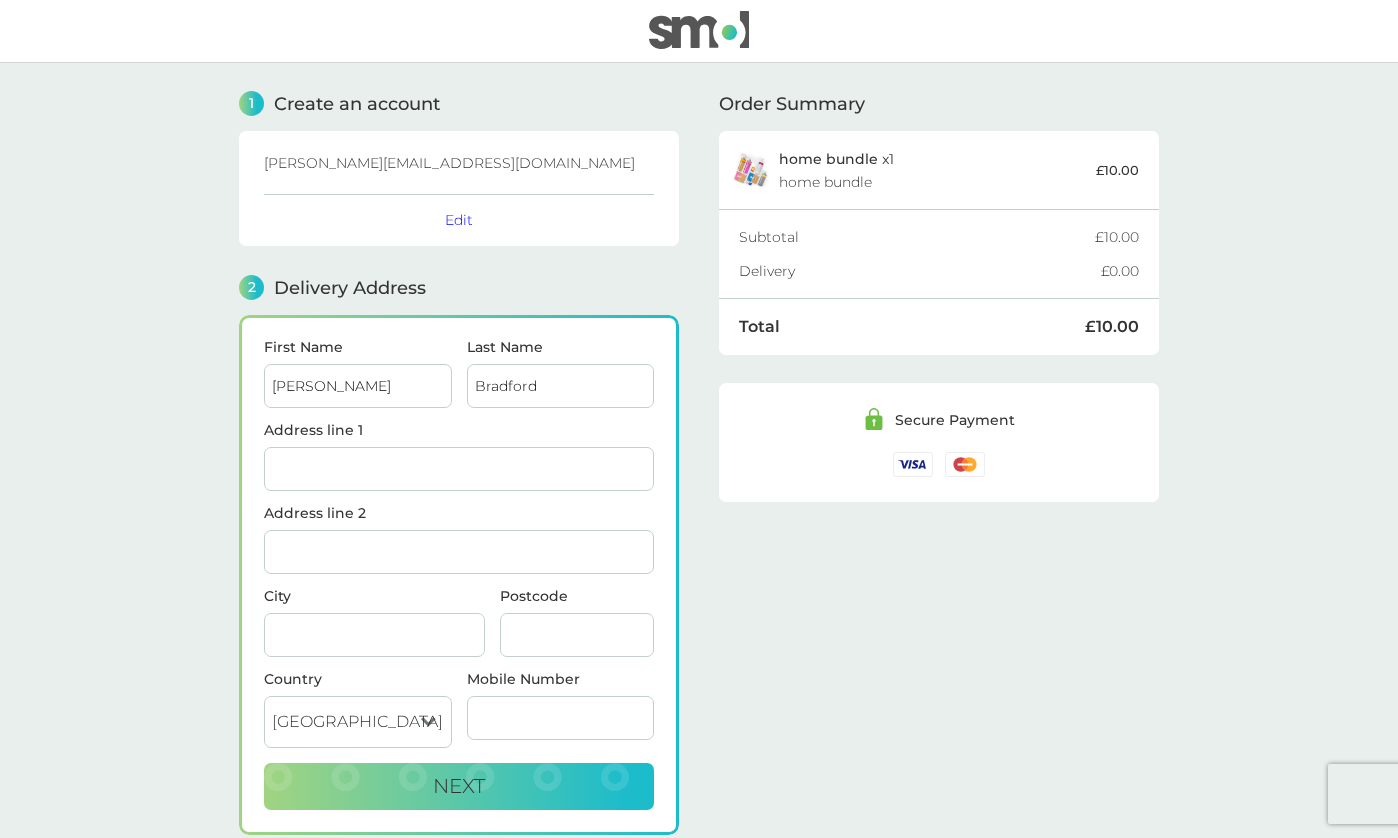 type on "Bradford" 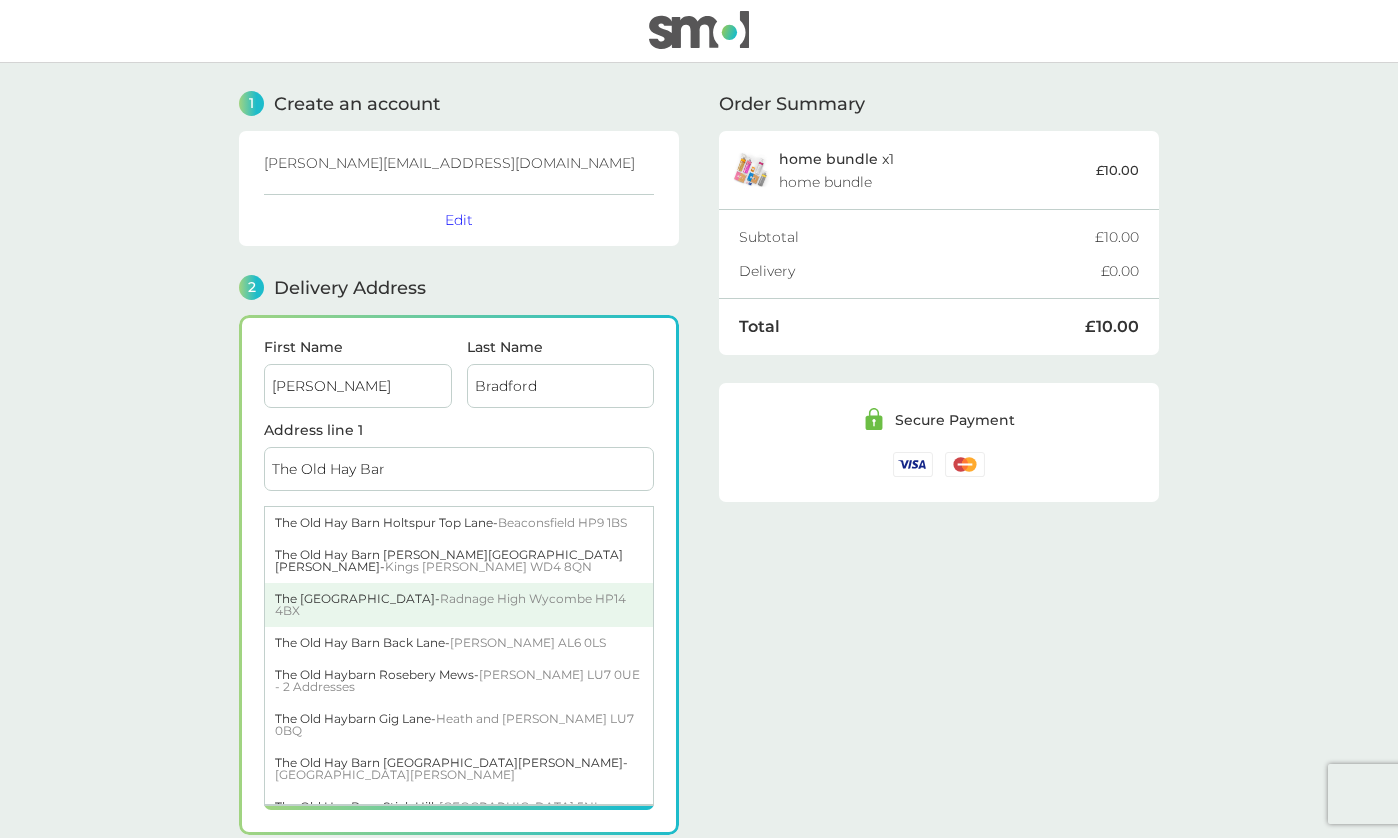type on "The Old Hay Barn" 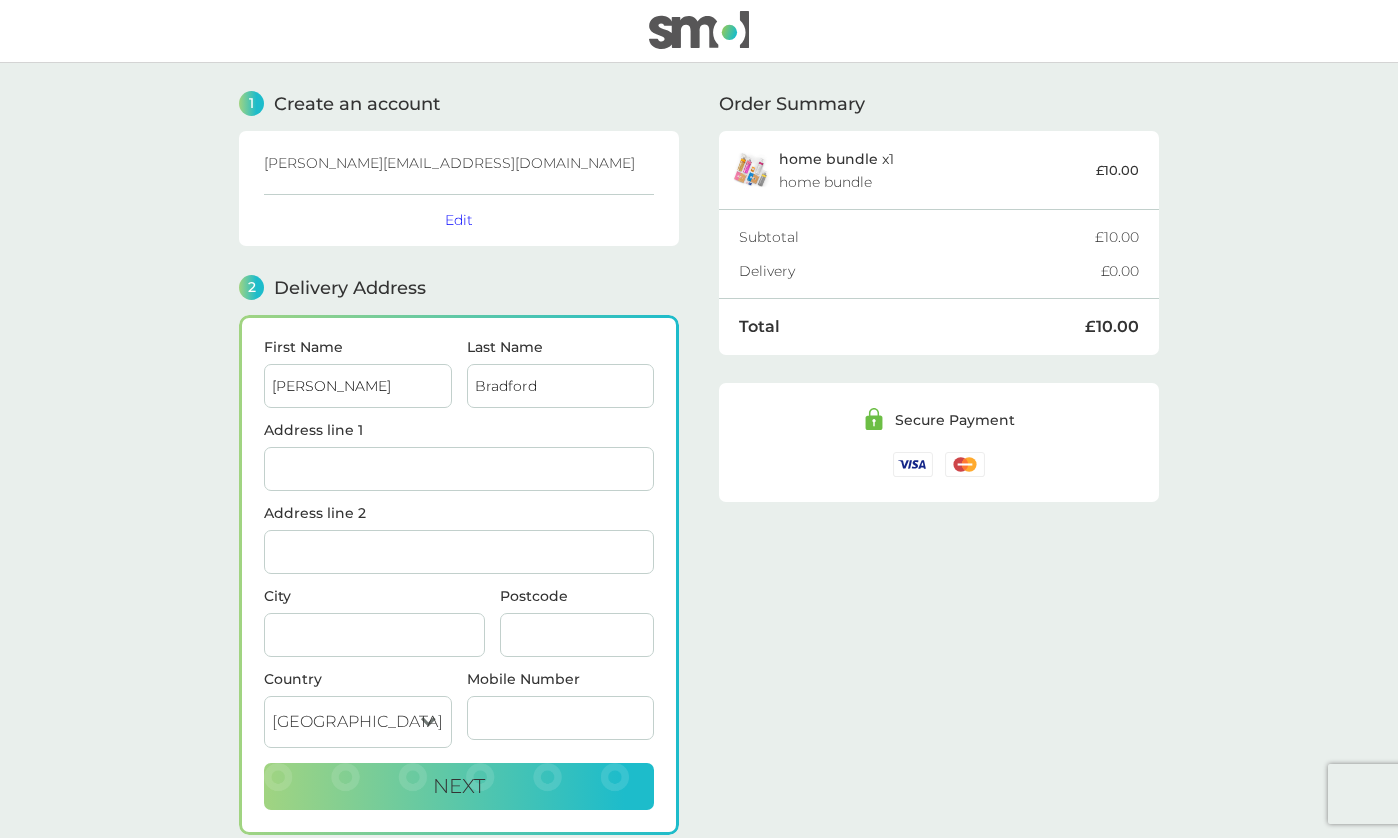 type on "The Old Hay Barn" 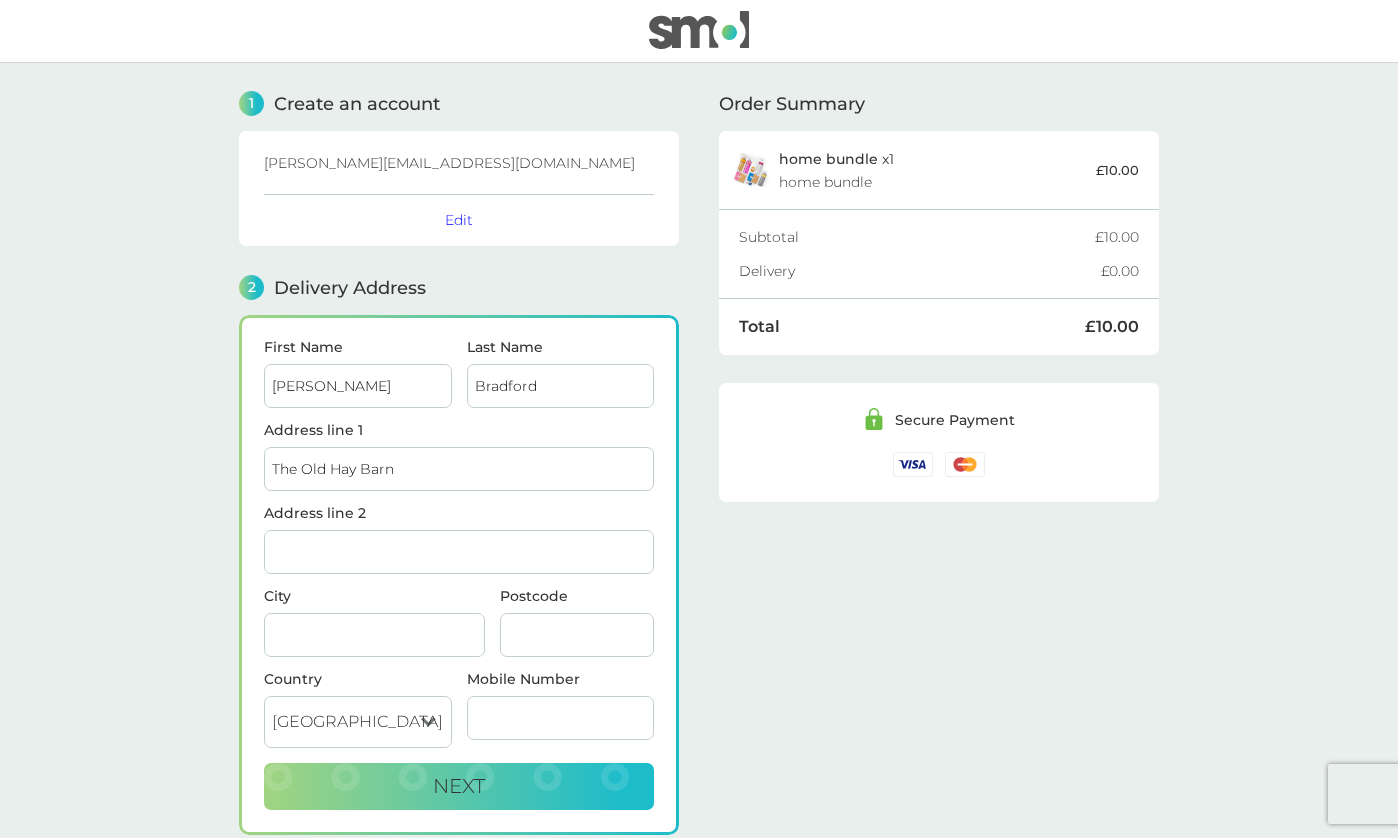 type on "Yarpole" 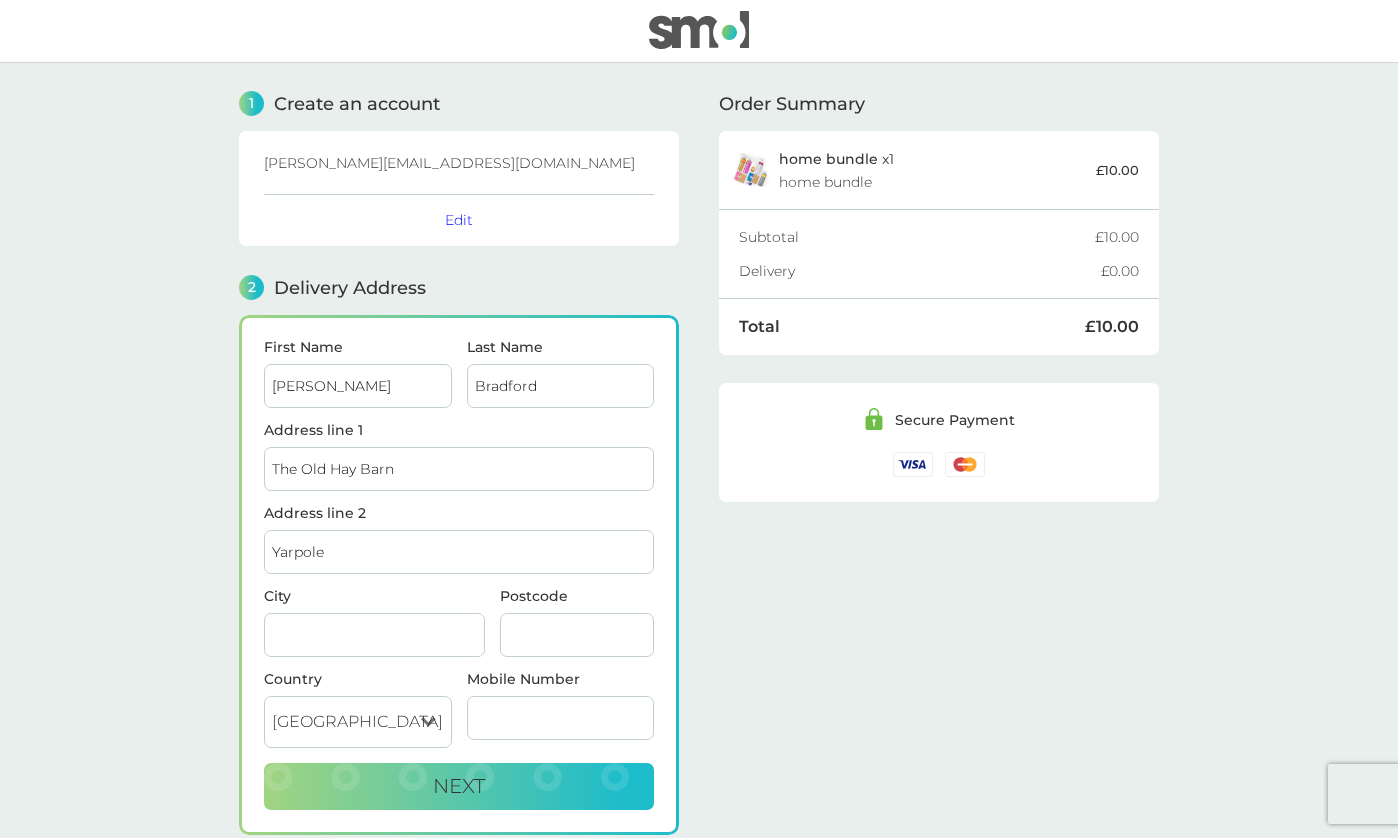 type on "Leominster" 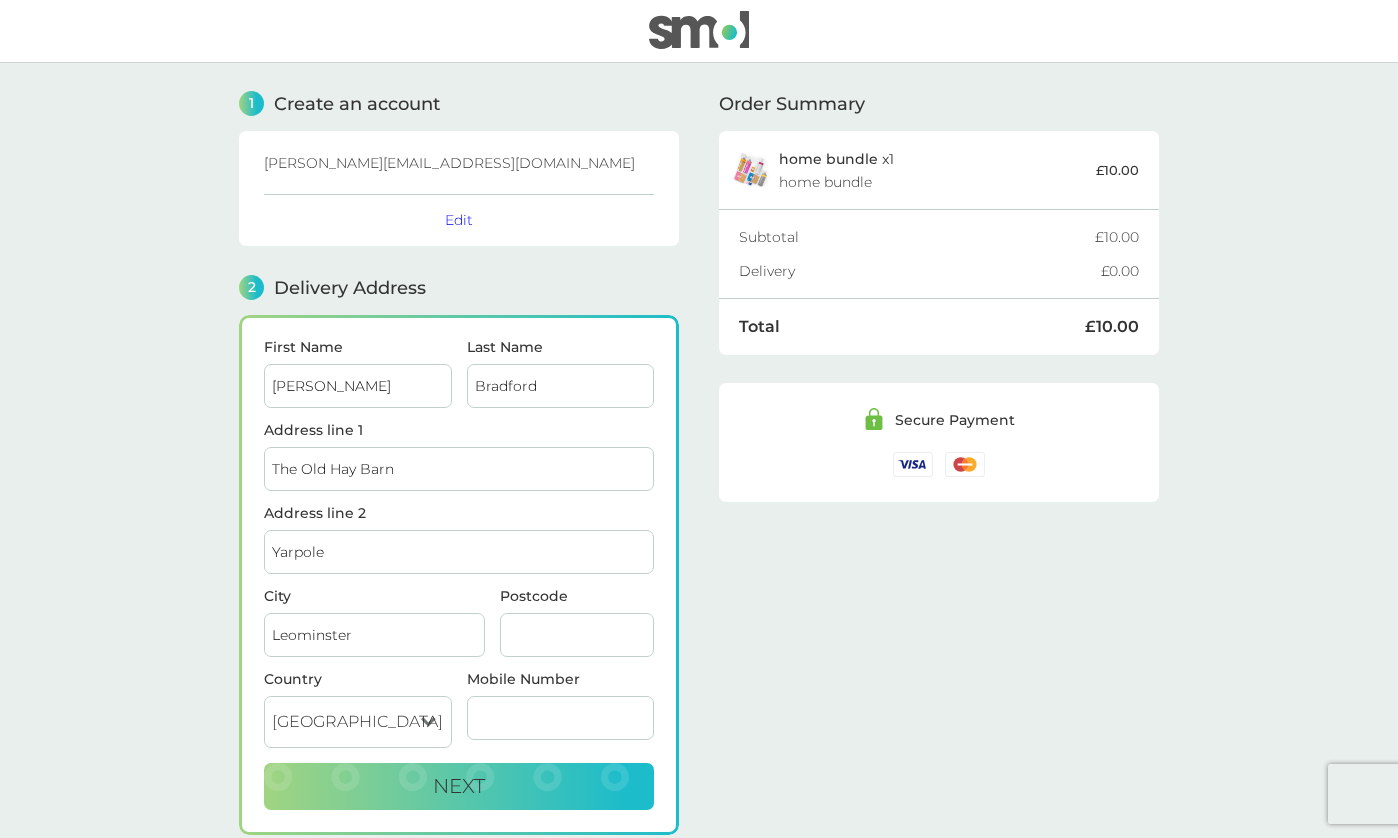 type on "HR6 0BB" 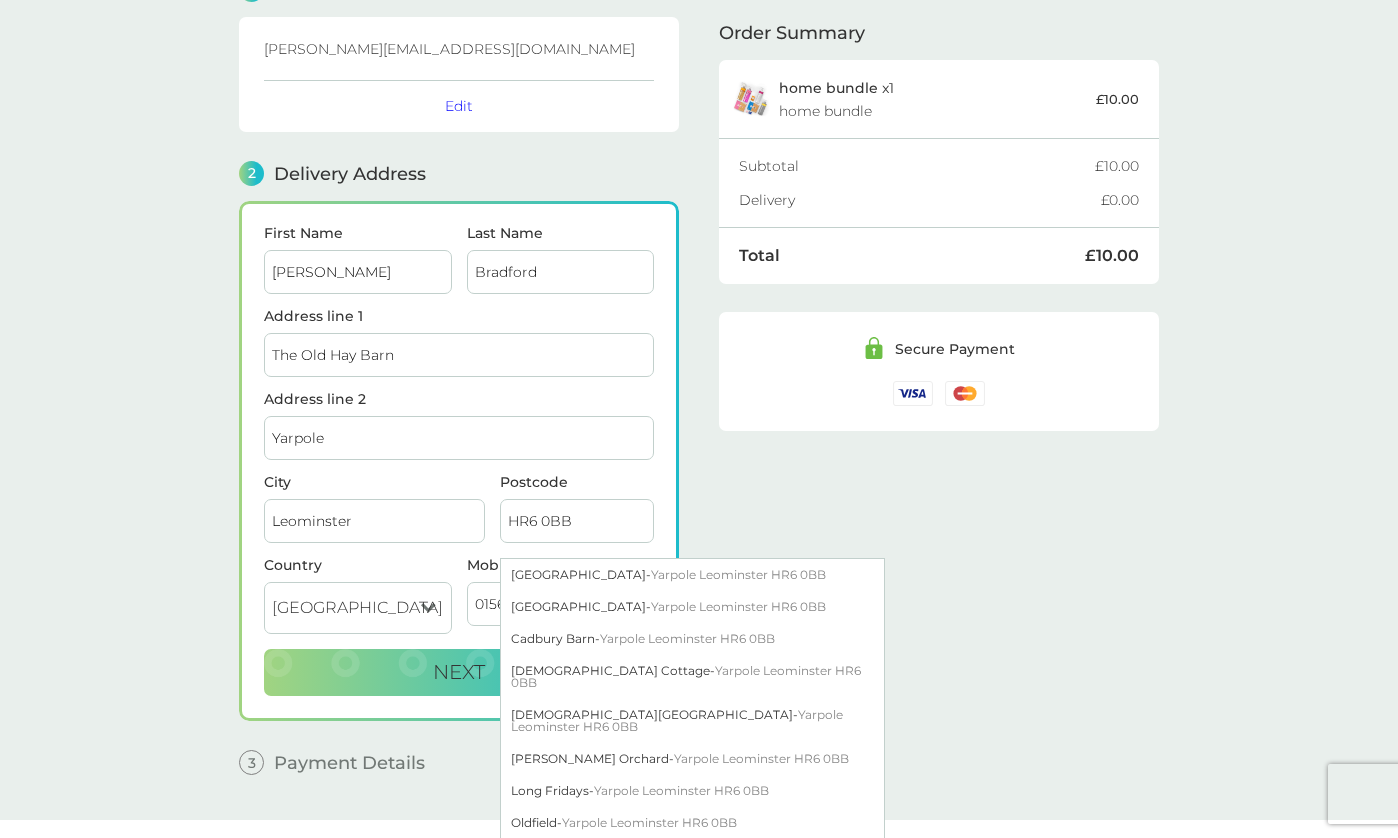 scroll, scrollTop: 118, scrollLeft: 0, axis: vertical 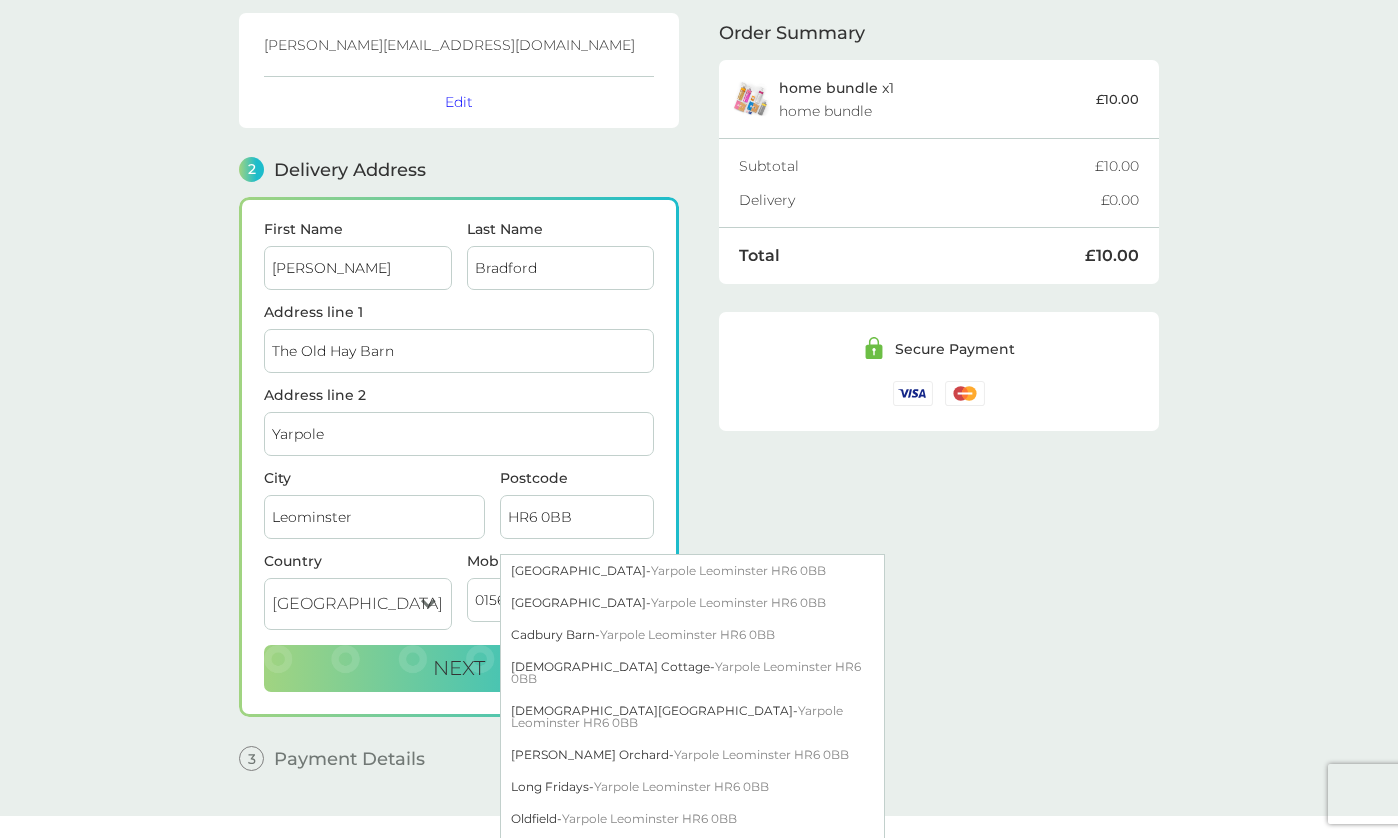 click on "Country [GEOGRAPHIC_DATA] [GEOGRAPHIC_DATA] [GEOGRAPHIC_DATA] [GEOGRAPHIC_DATA]" at bounding box center [358, 599] 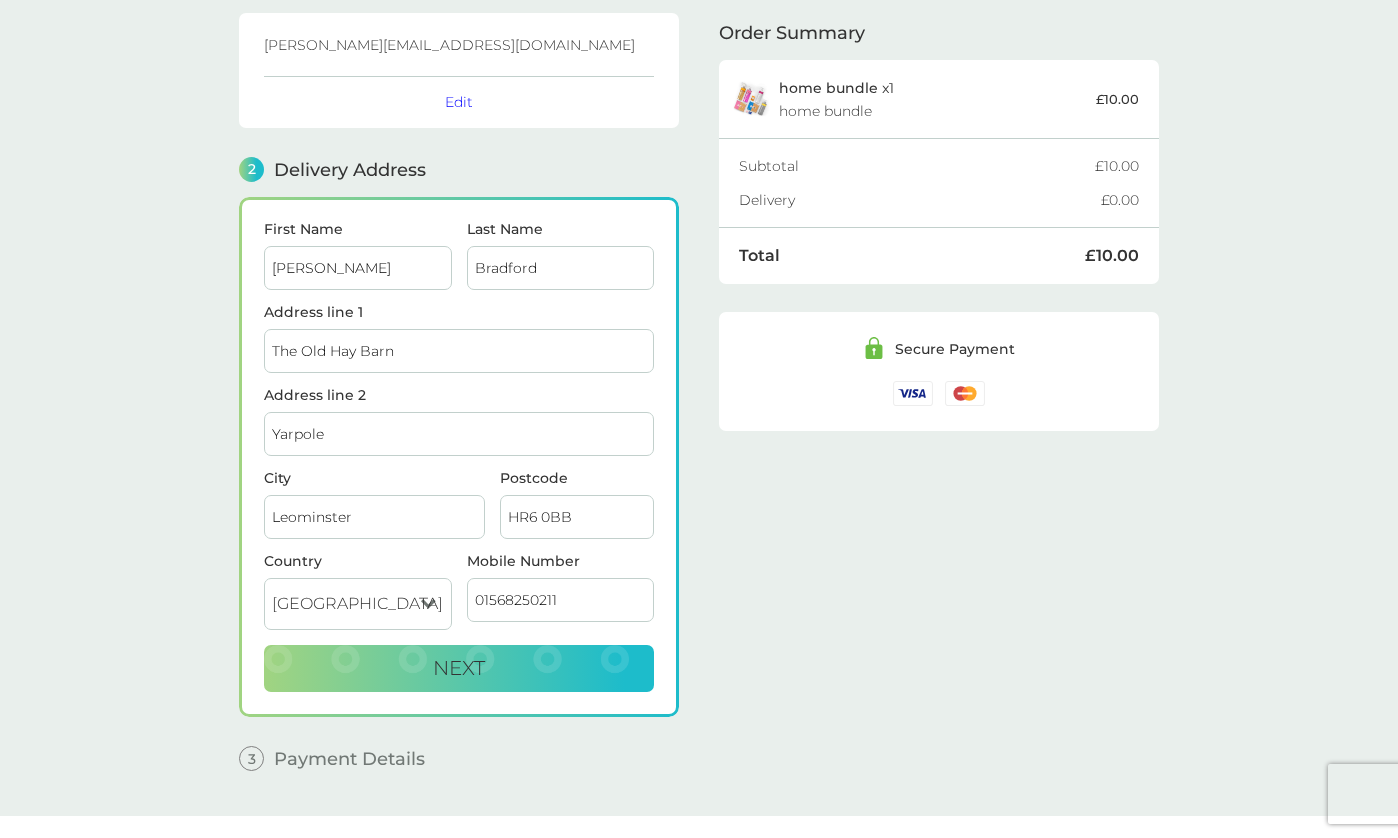 drag, startPoint x: 570, startPoint y: 596, endPoint x: 465, endPoint y: 601, distance: 105.11898 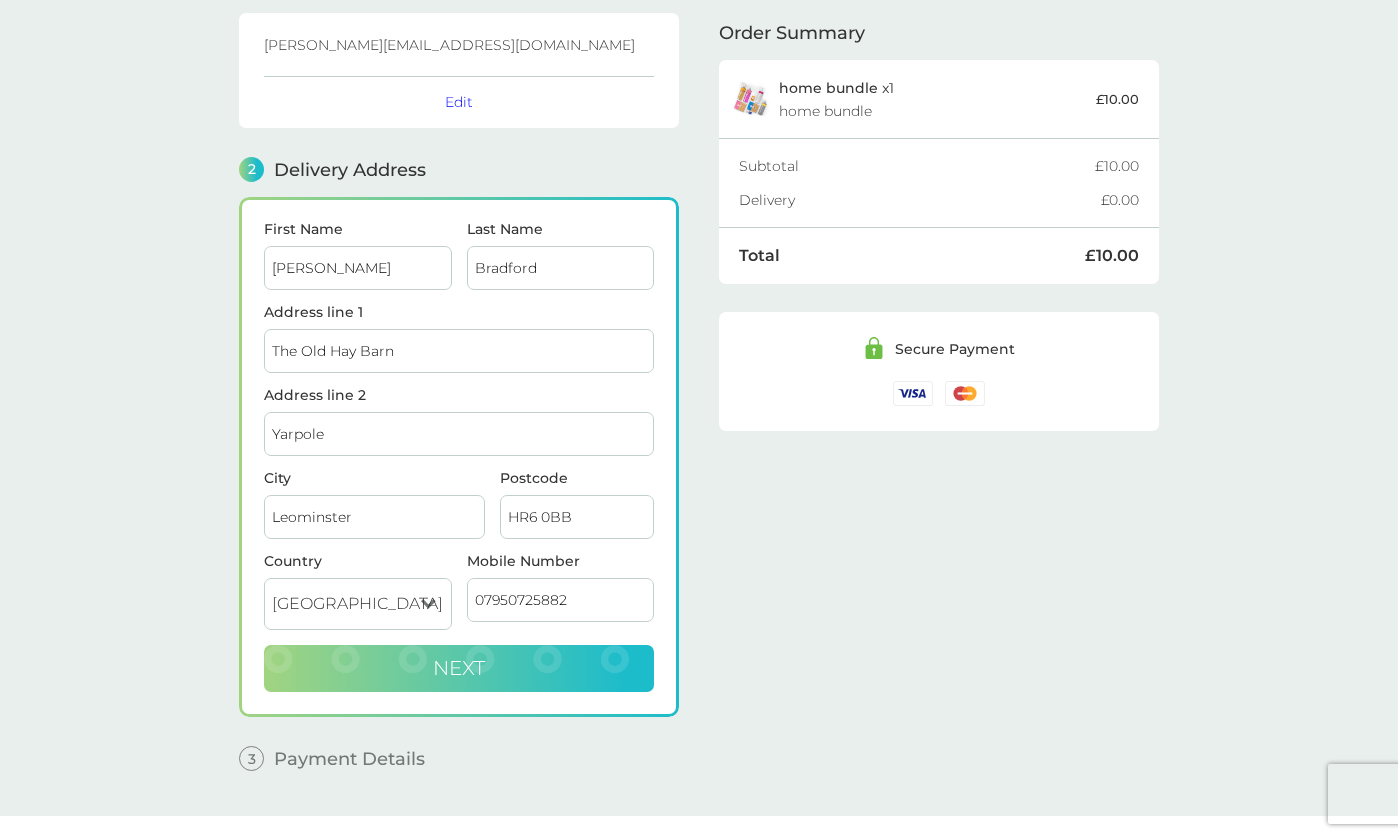 type on "07950725882" 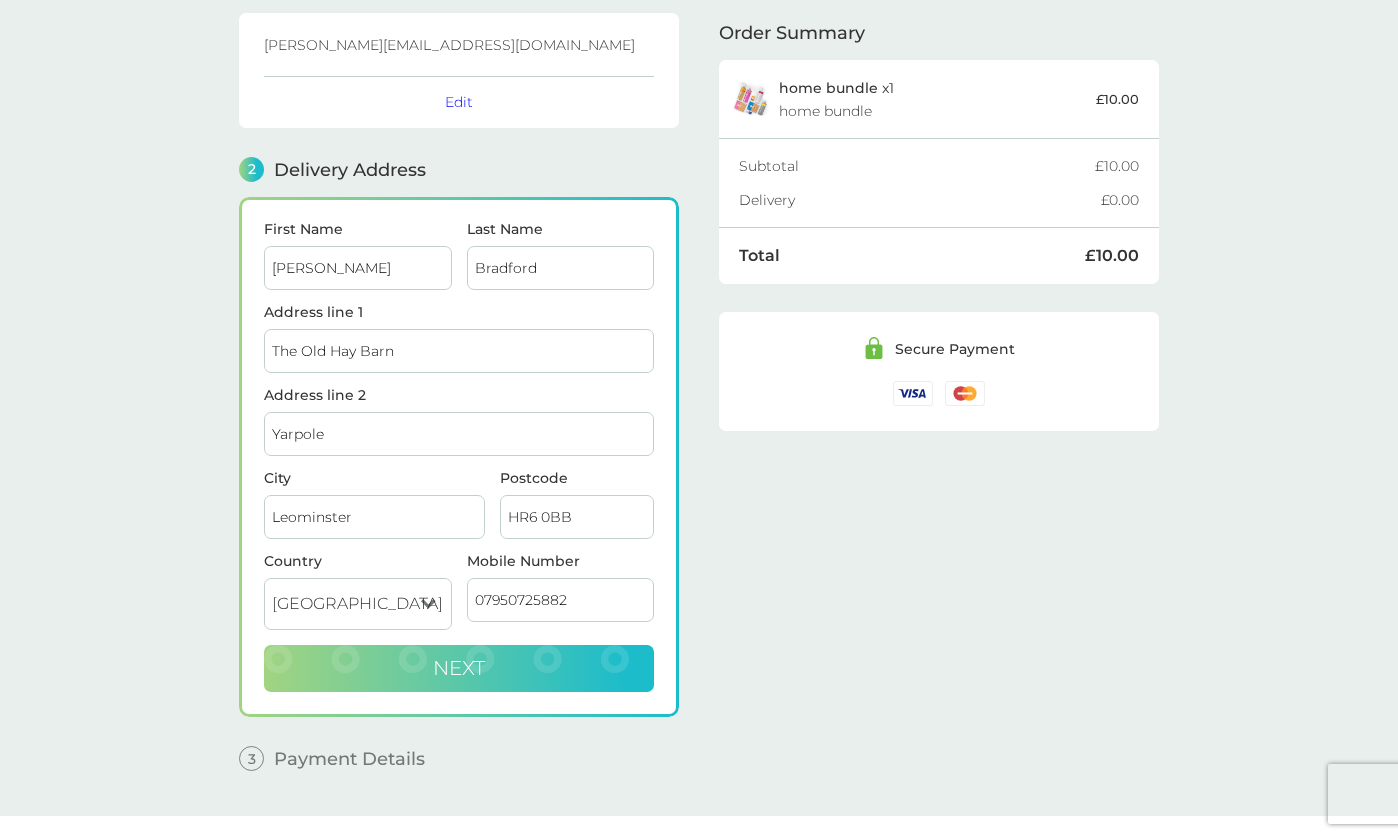 checkbox on "true" 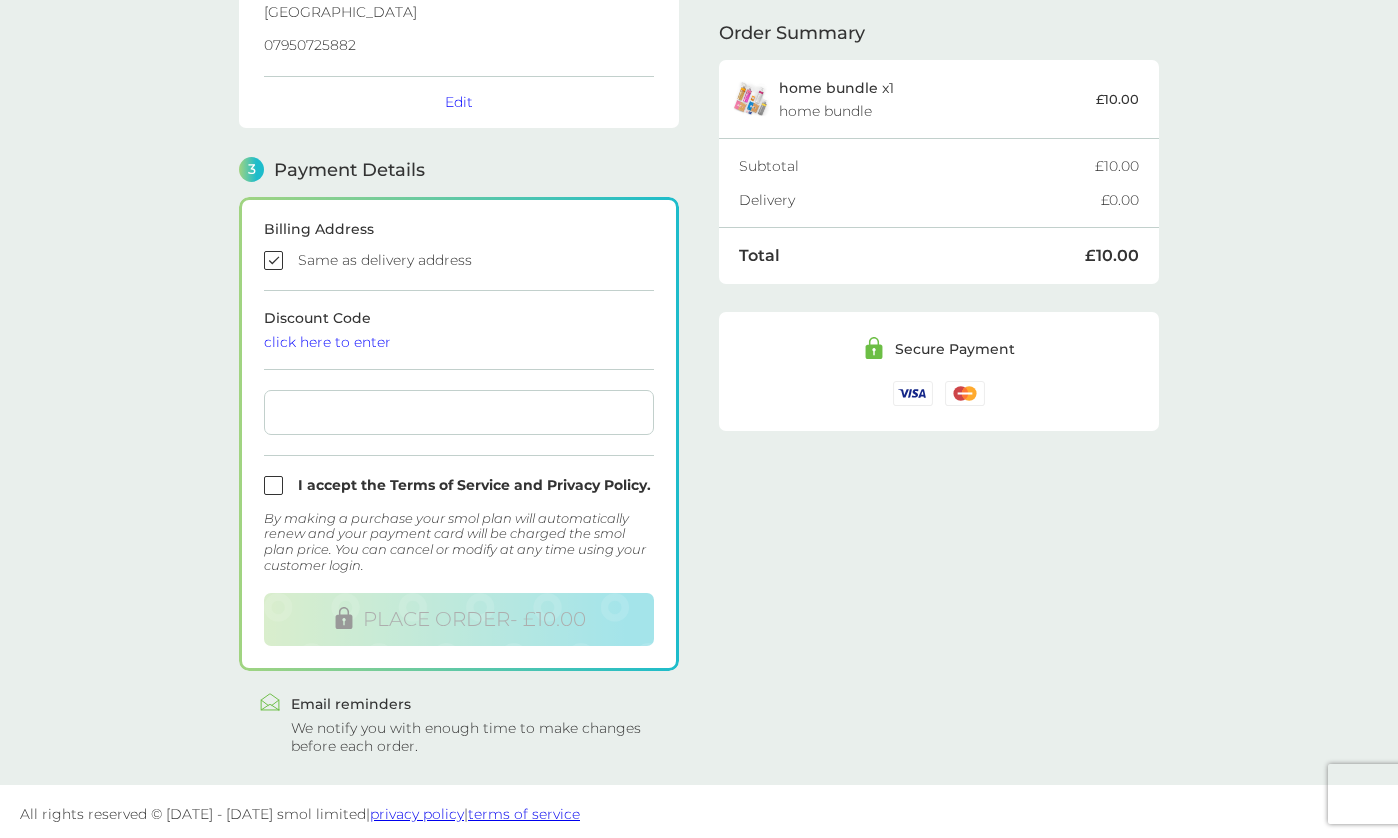 scroll, scrollTop: 444, scrollLeft: 0, axis: vertical 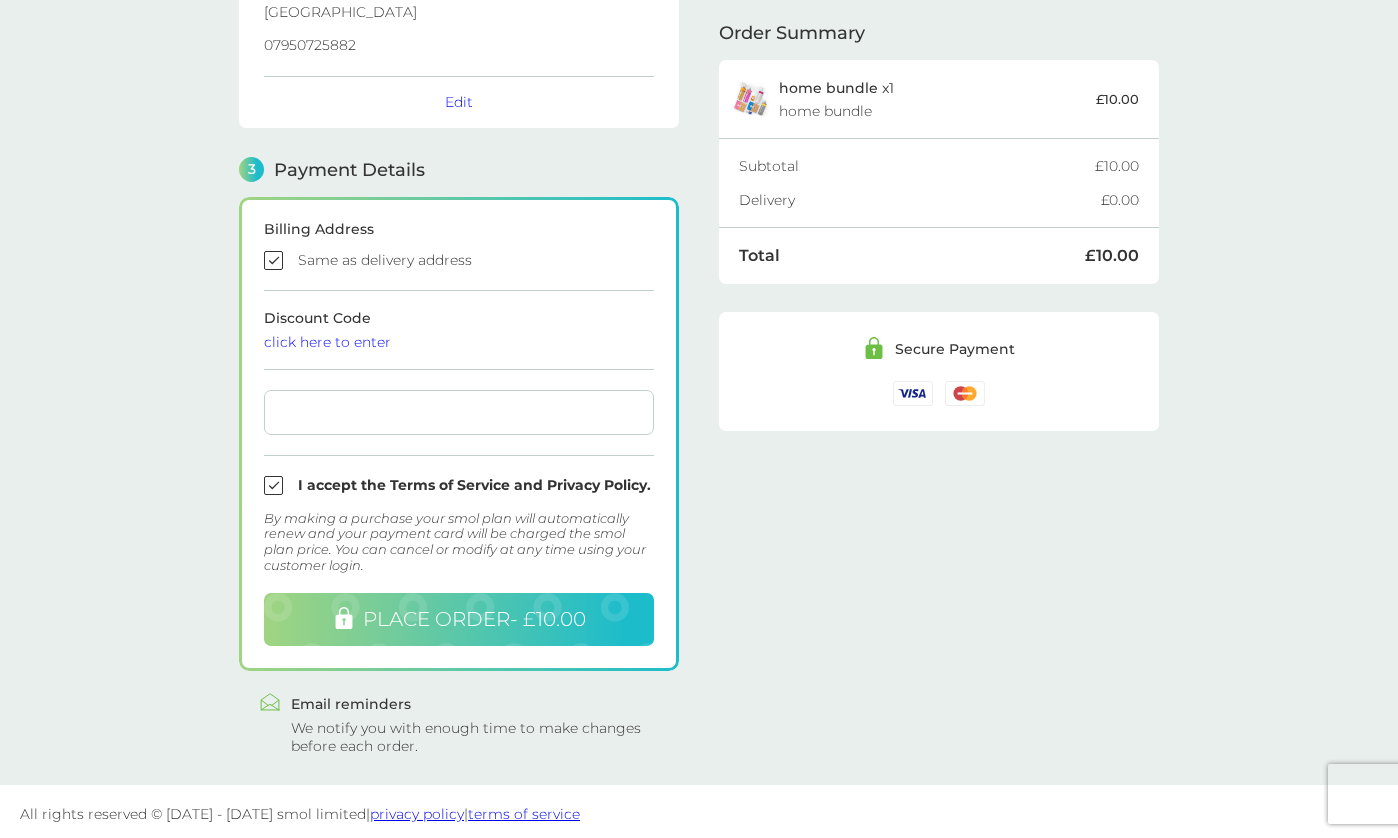 click on "PLACE ORDER  -   £10.00" at bounding box center (474, 619) 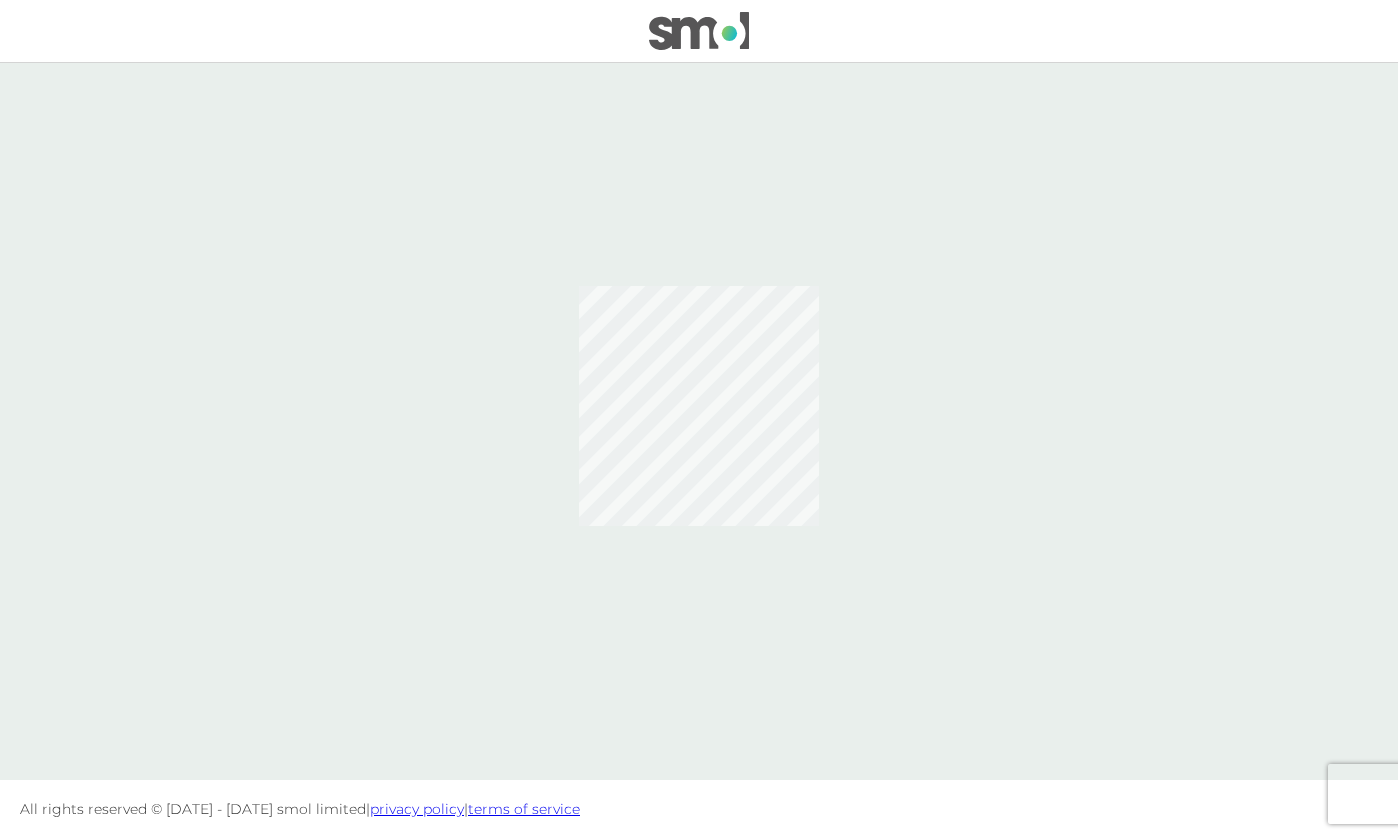 scroll, scrollTop: 0, scrollLeft: 0, axis: both 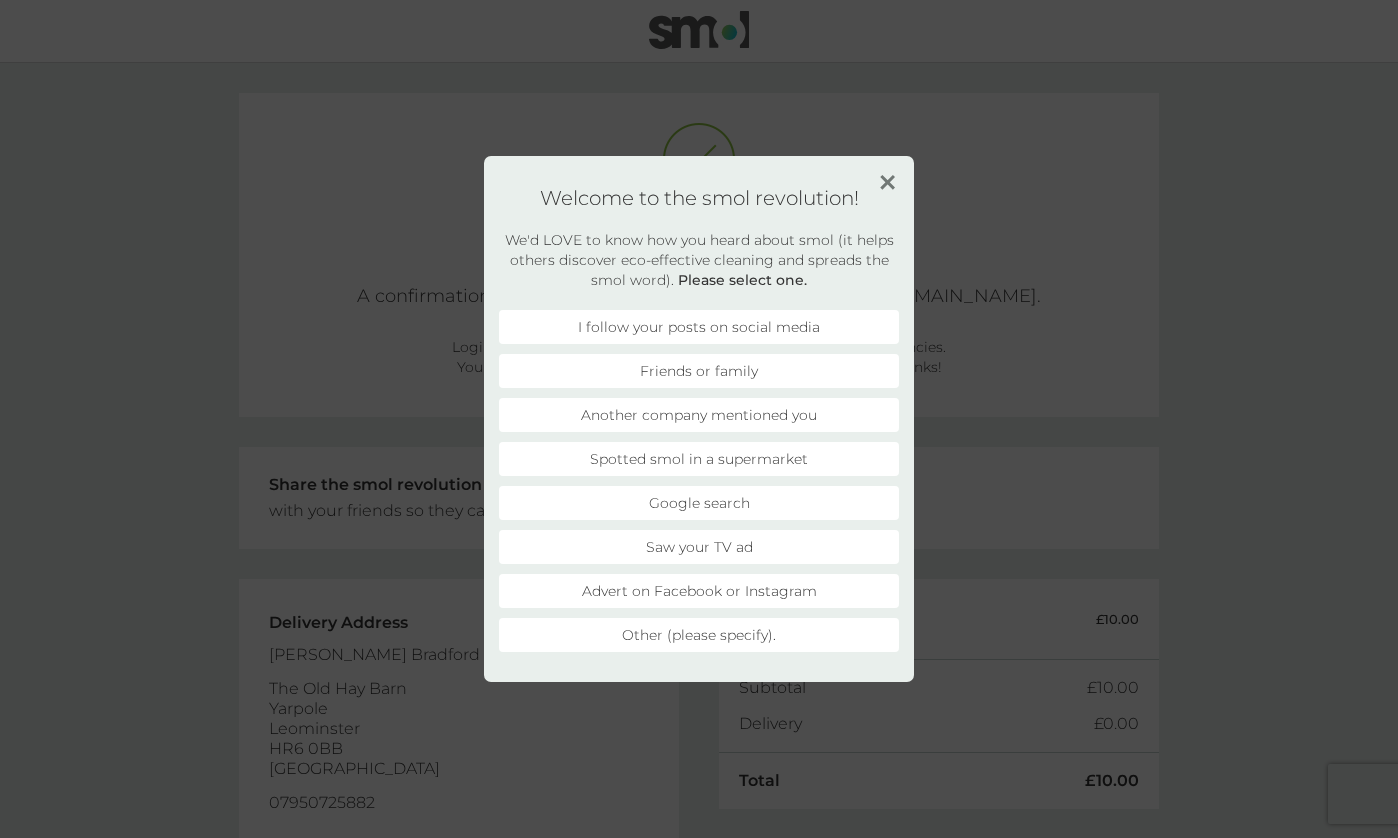 click on "Advert on Facebook or Instagram" at bounding box center (699, 591) 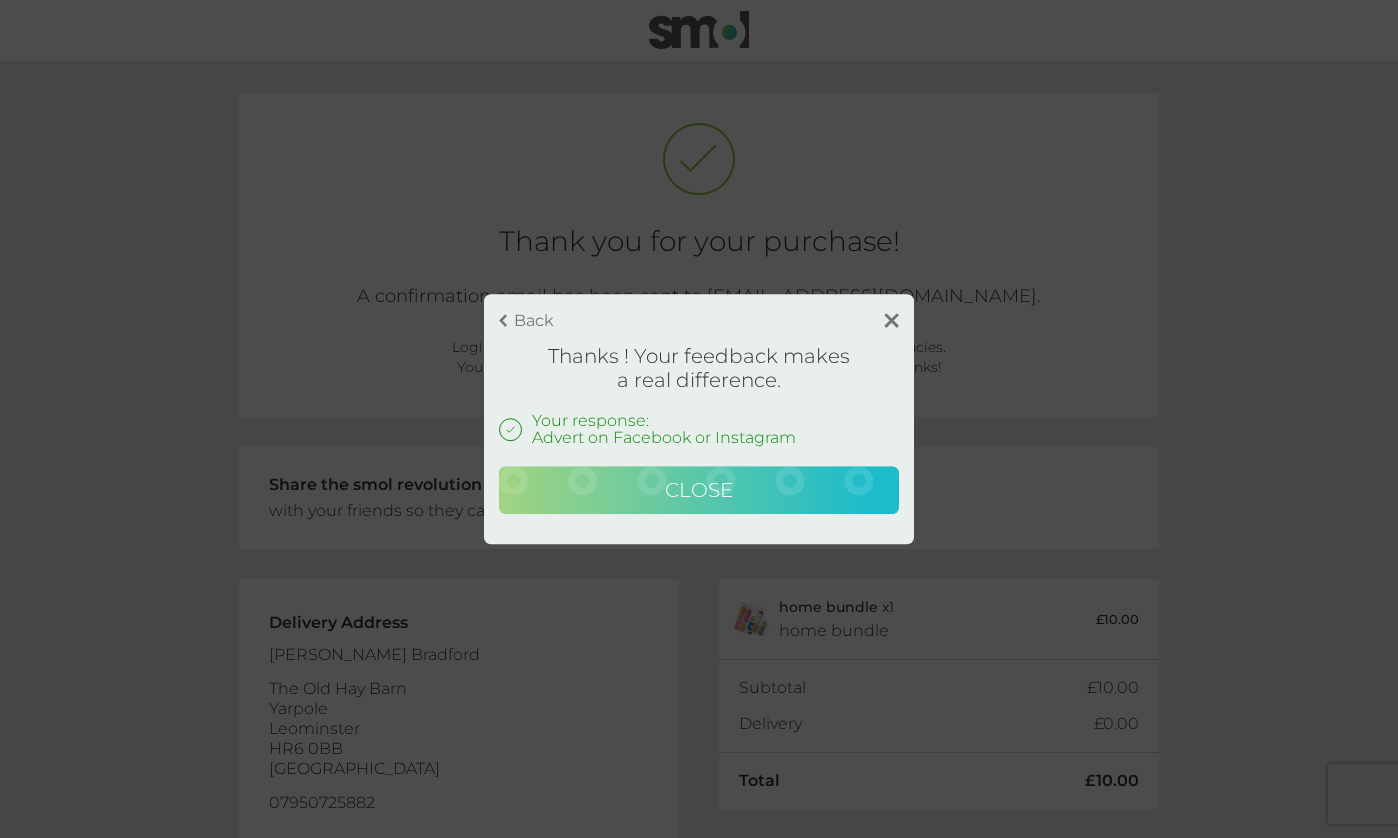 click on "Close" at bounding box center (699, 490) 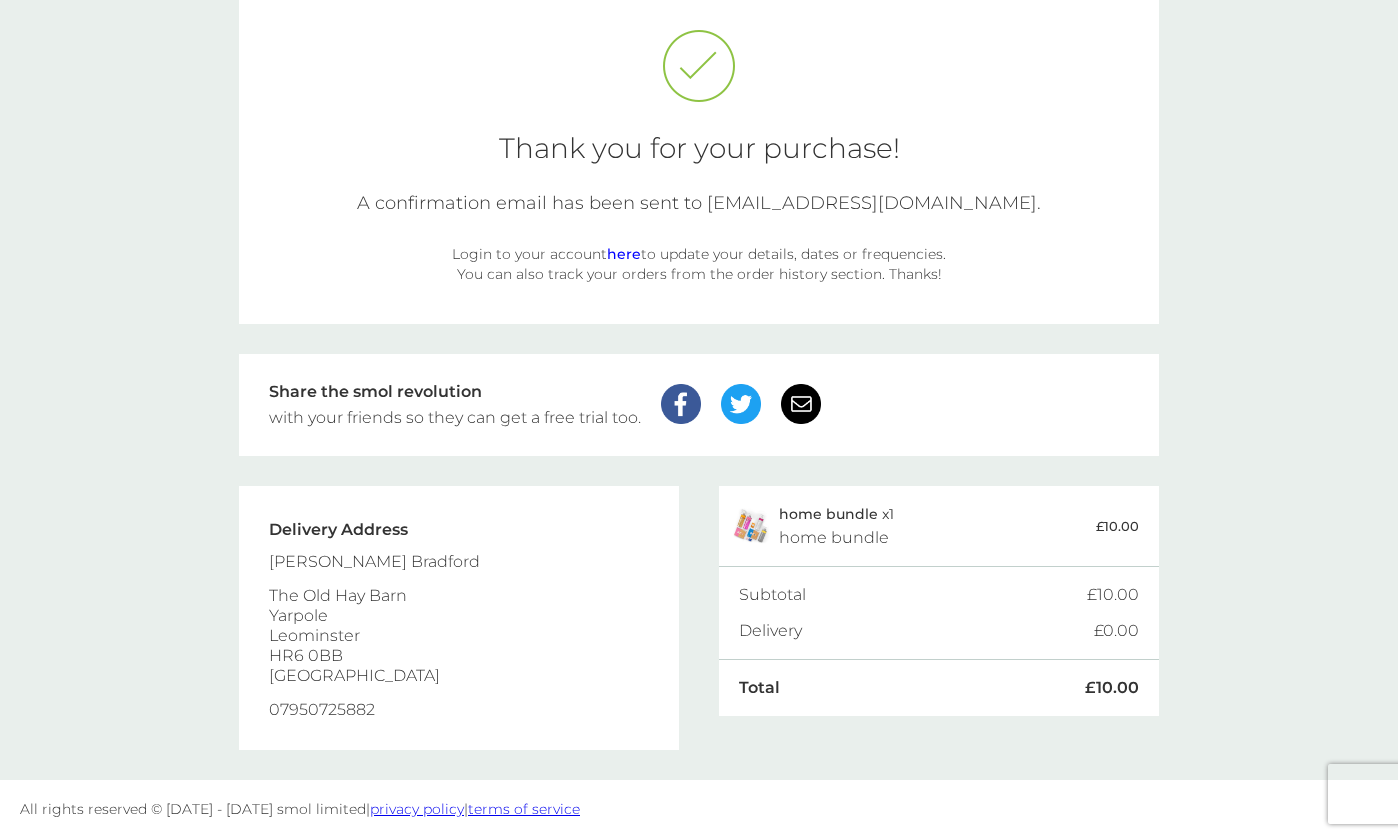 scroll, scrollTop: 93, scrollLeft: 0, axis: vertical 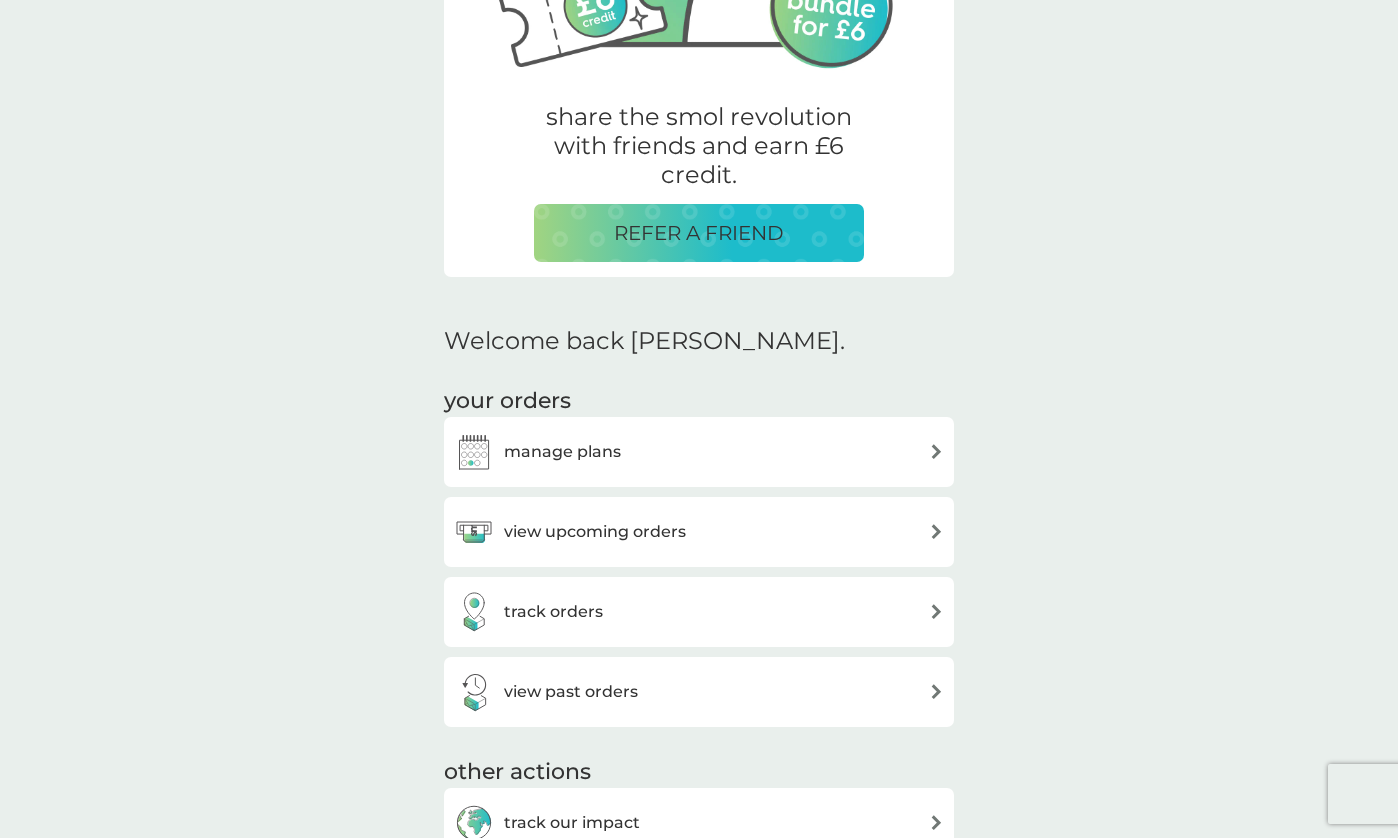 click at bounding box center (936, 531) 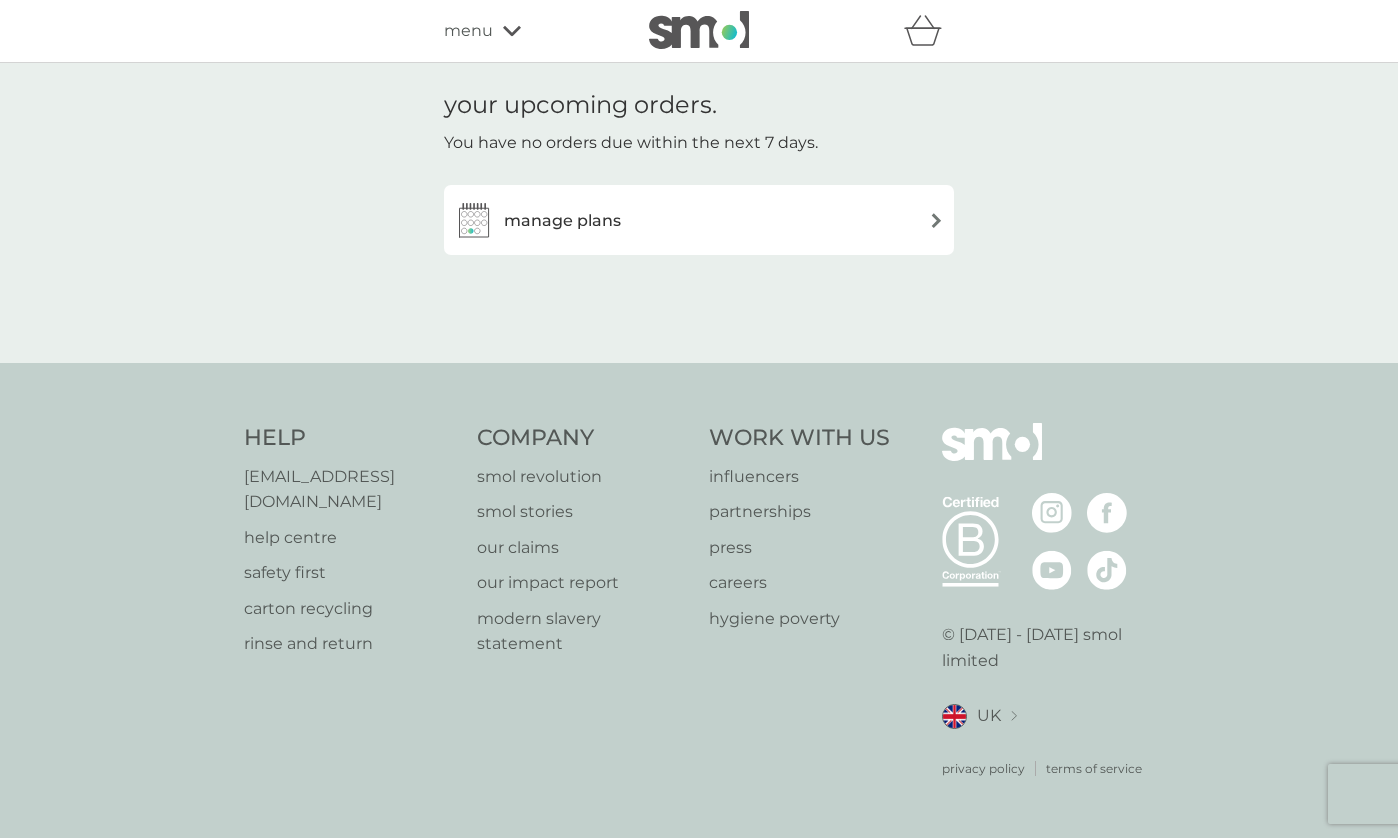 scroll, scrollTop: 0, scrollLeft: 0, axis: both 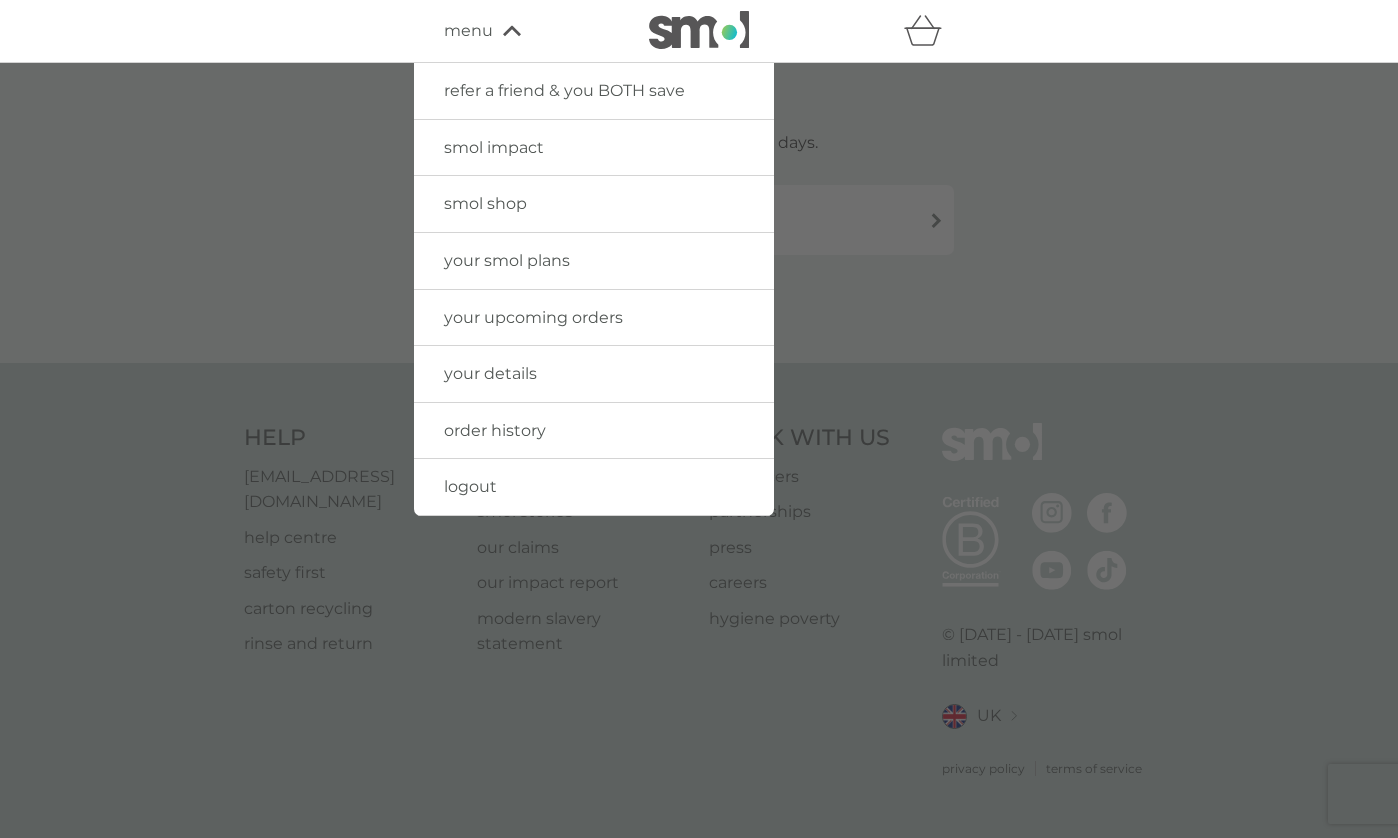 click on "your smol plans" at bounding box center (507, 260) 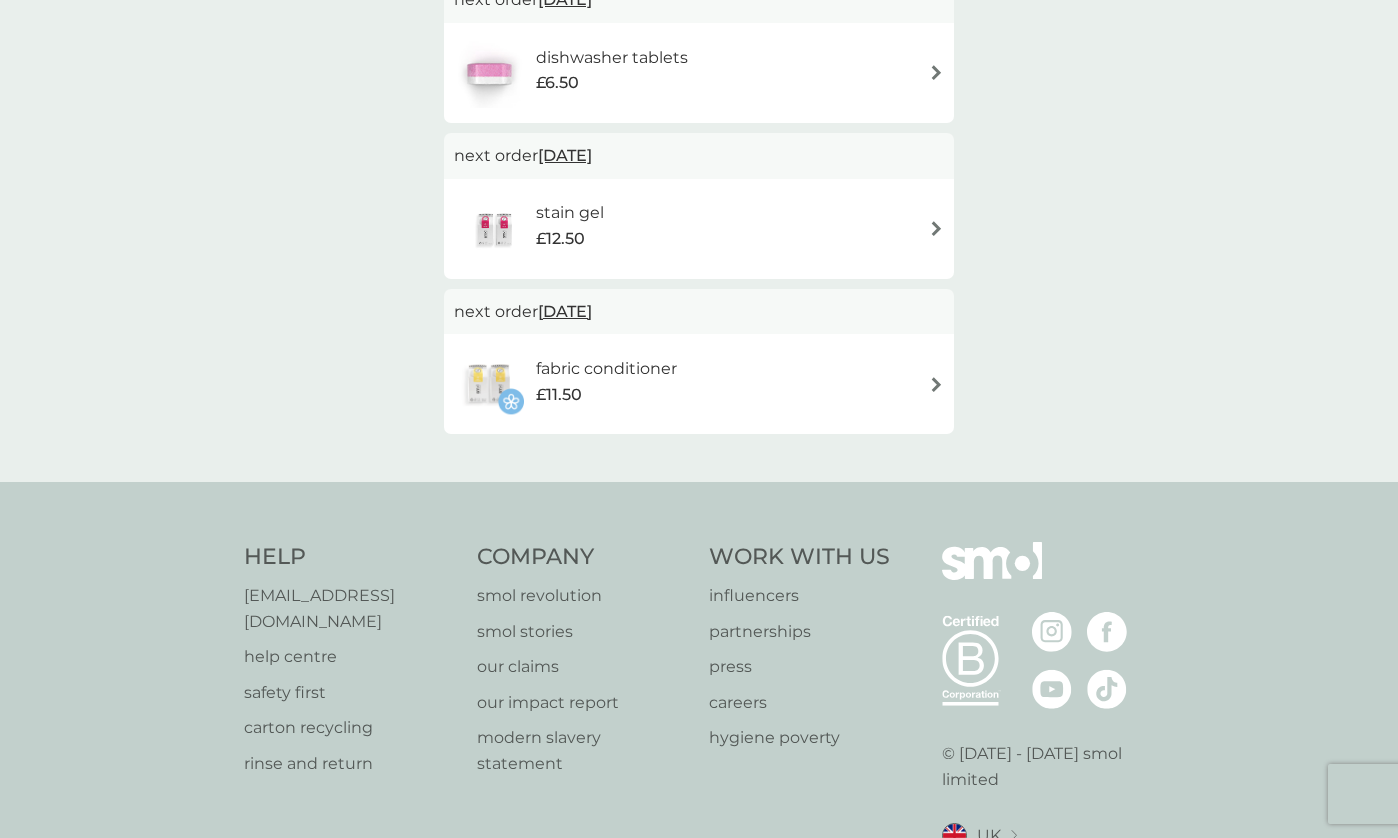 scroll, scrollTop: 681, scrollLeft: 0, axis: vertical 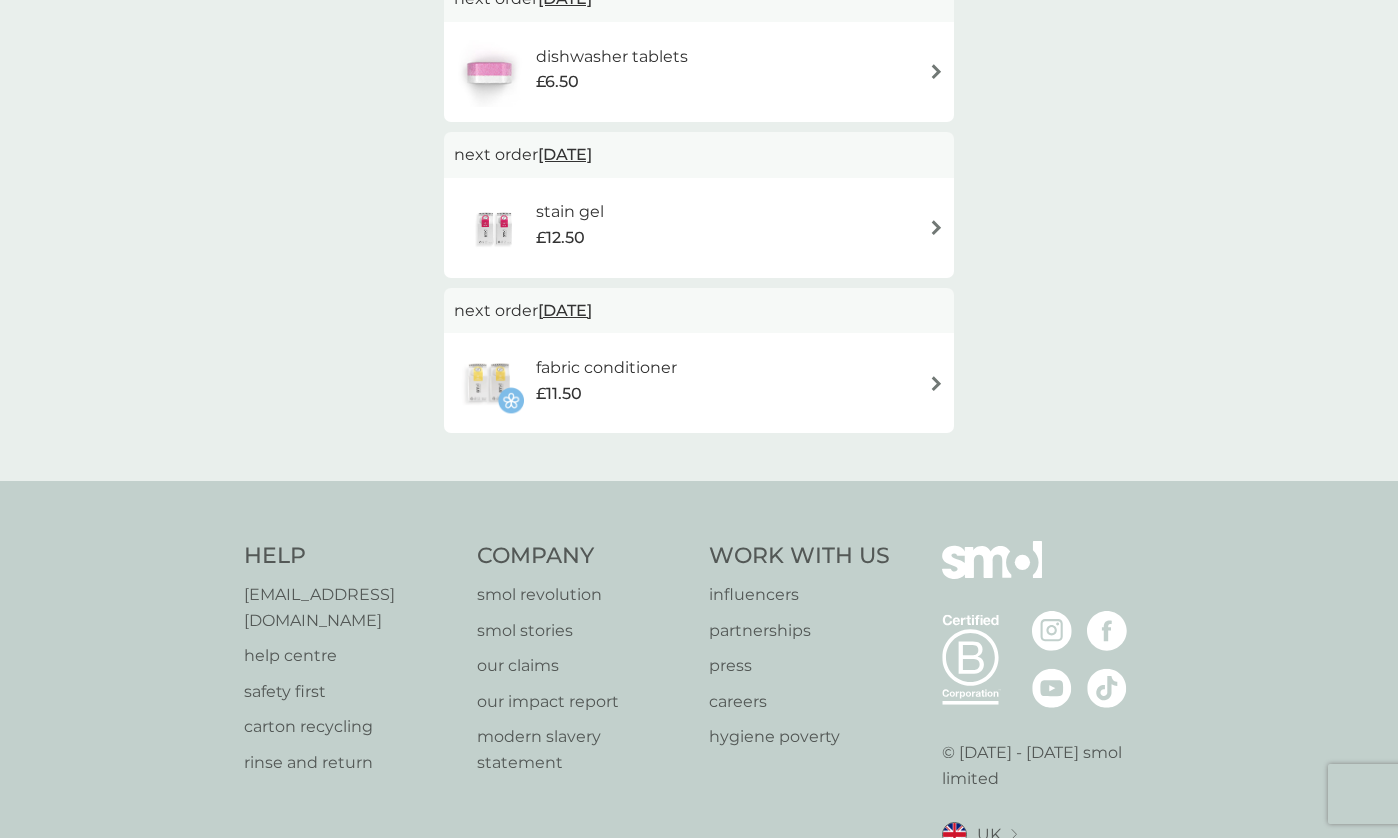 click at bounding box center (936, 383) 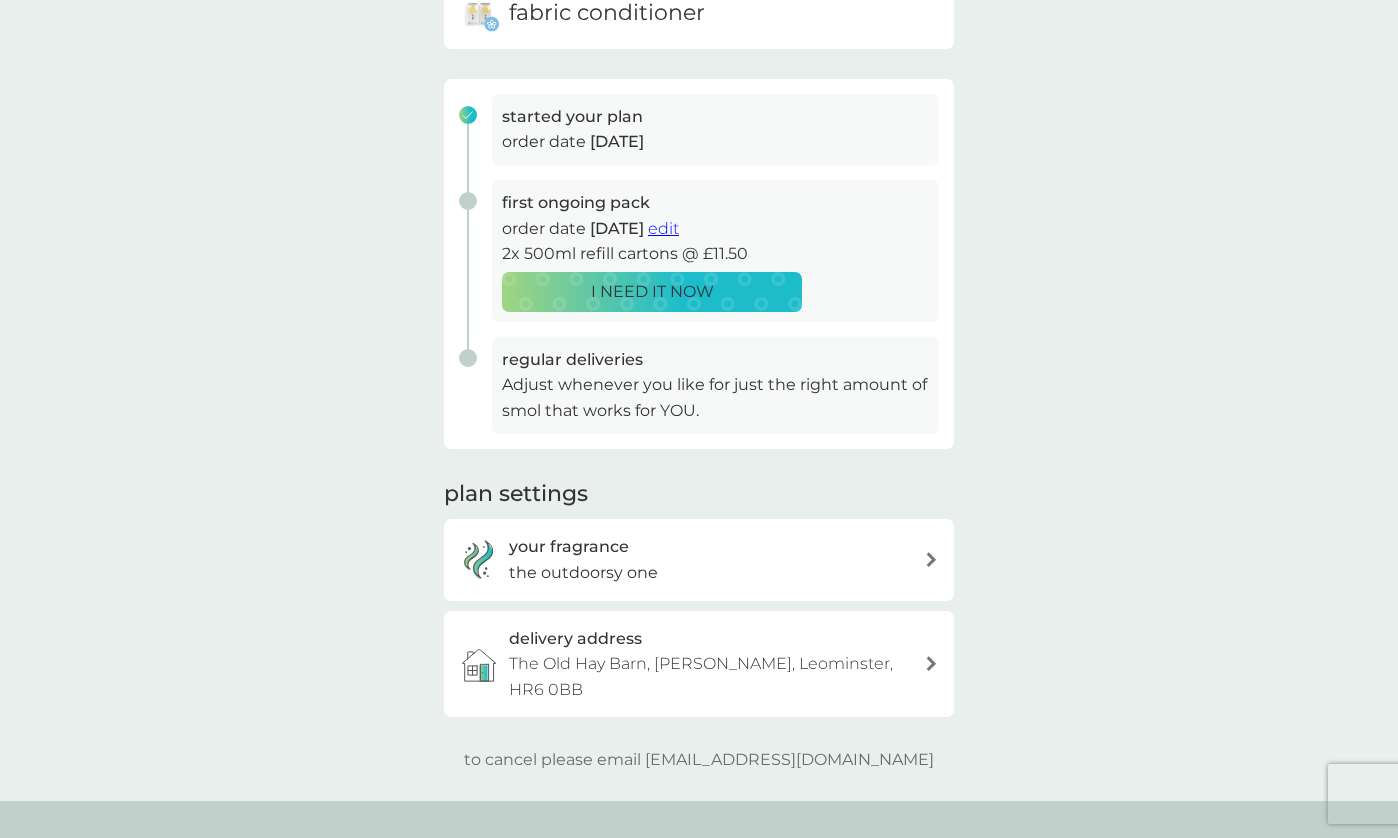 scroll, scrollTop: 239, scrollLeft: 0, axis: vertical 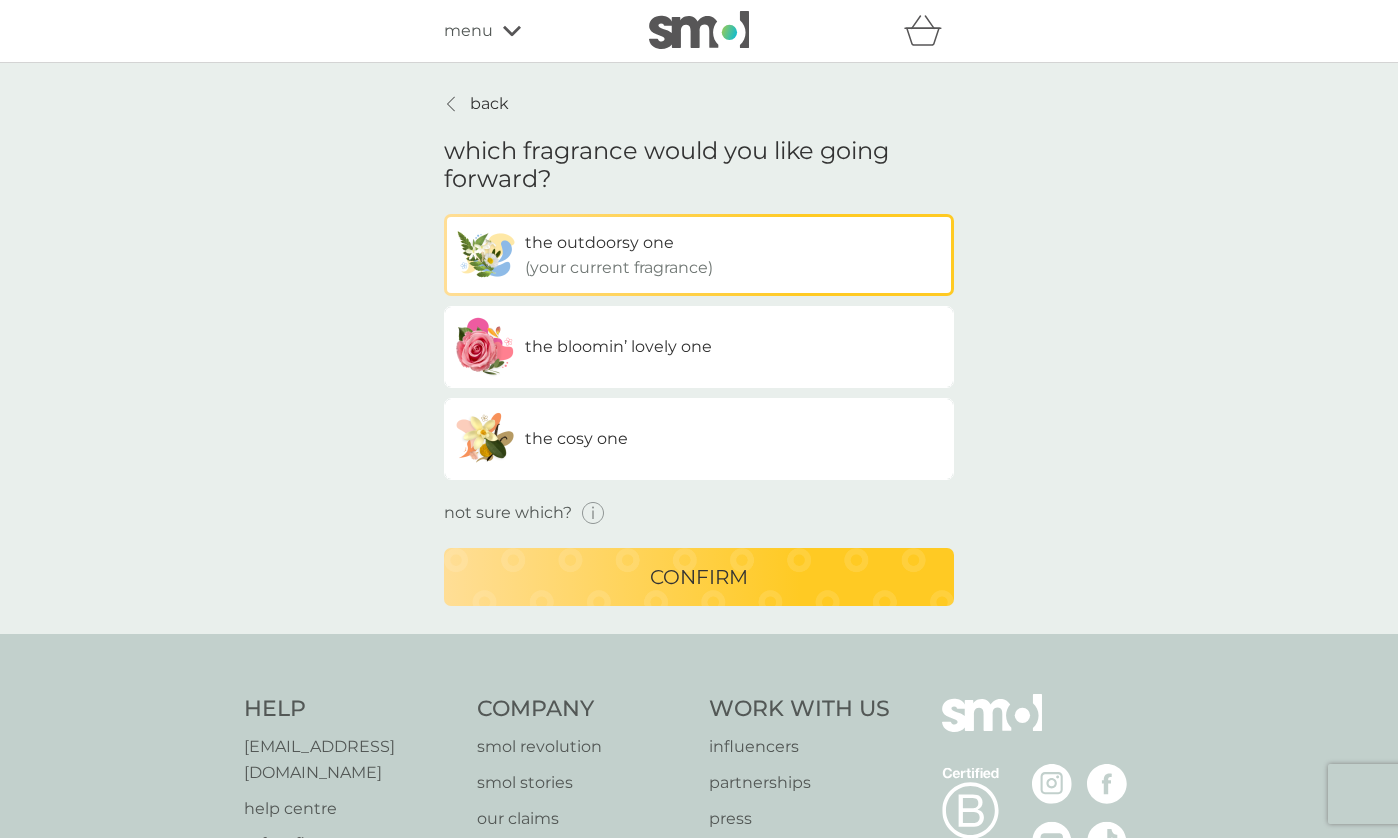 click 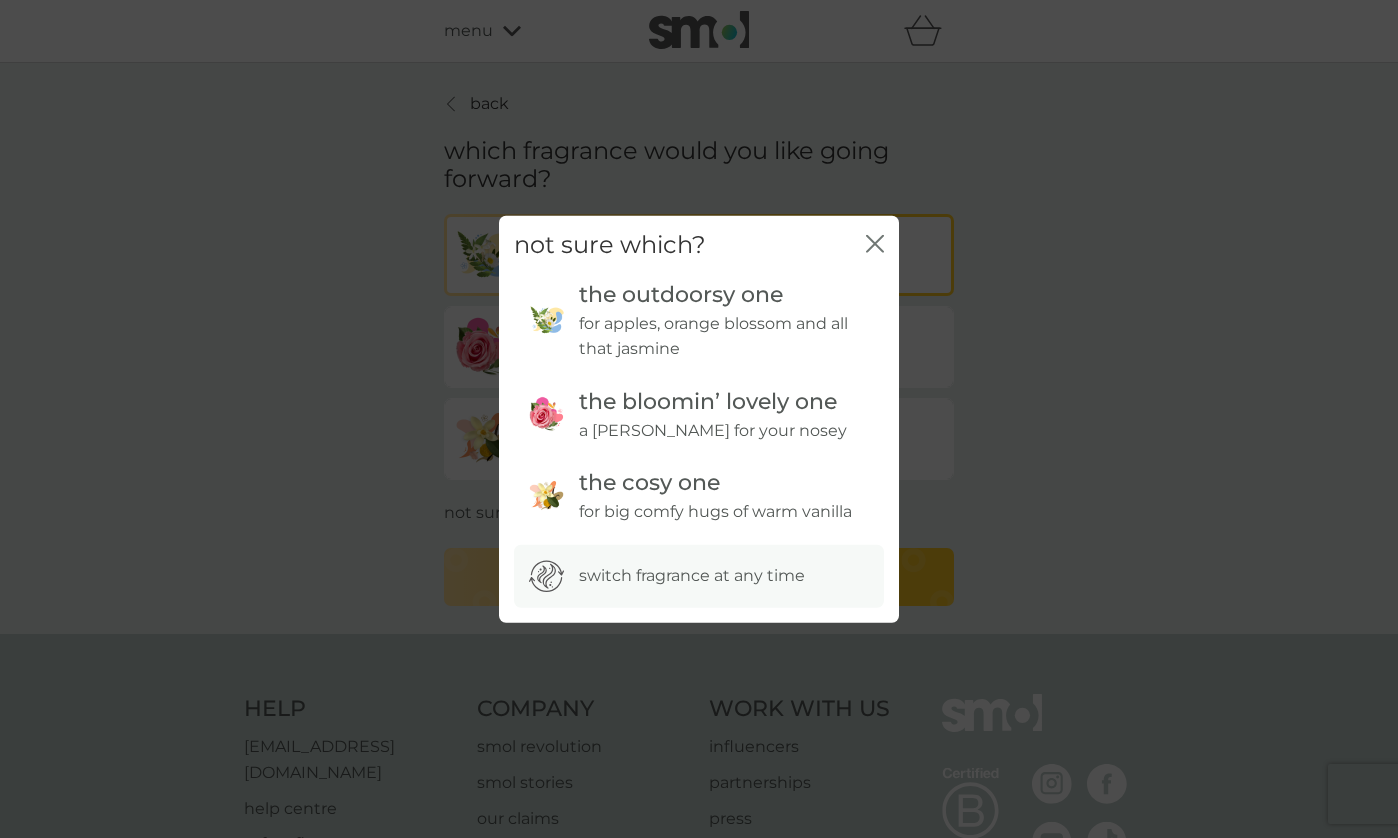 click on "close" 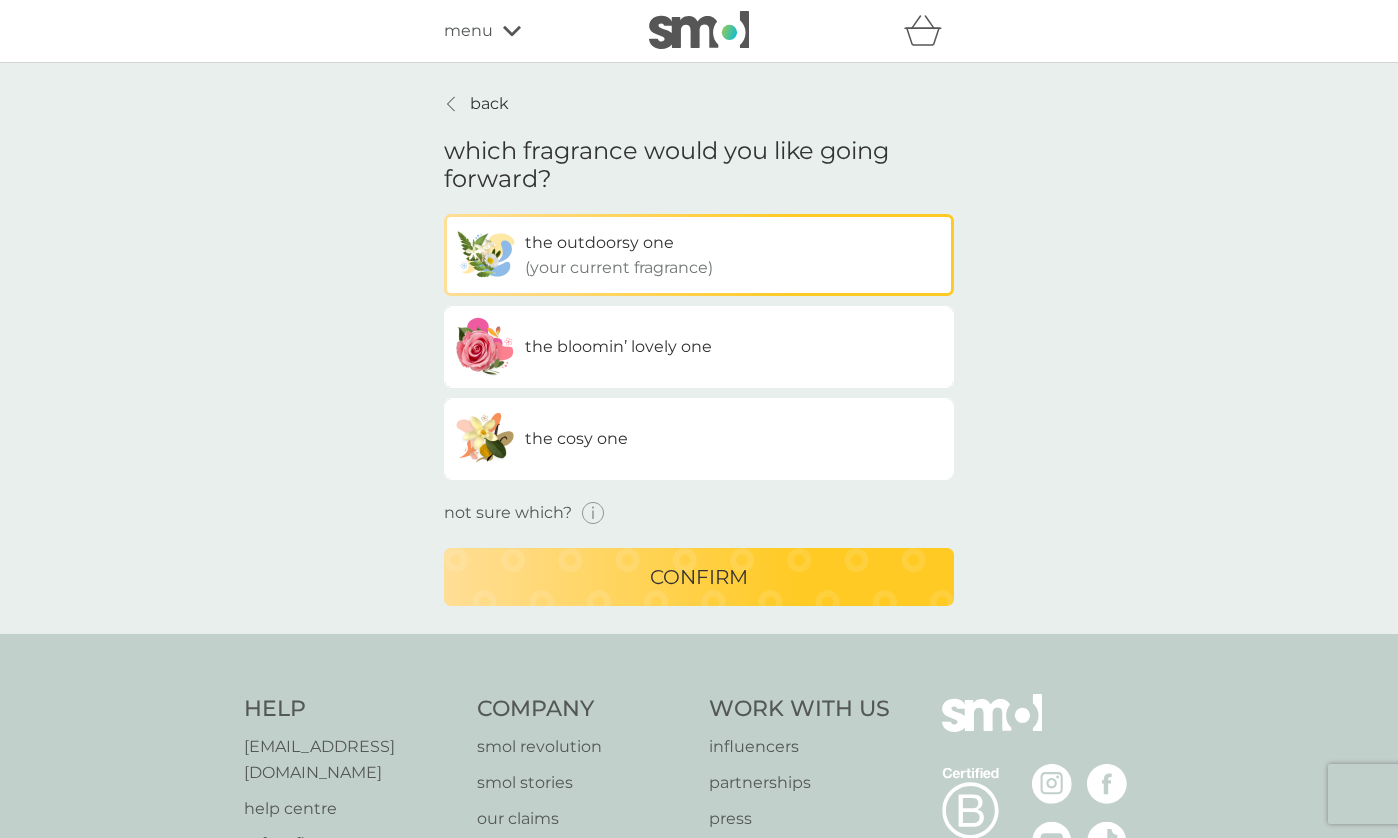 click 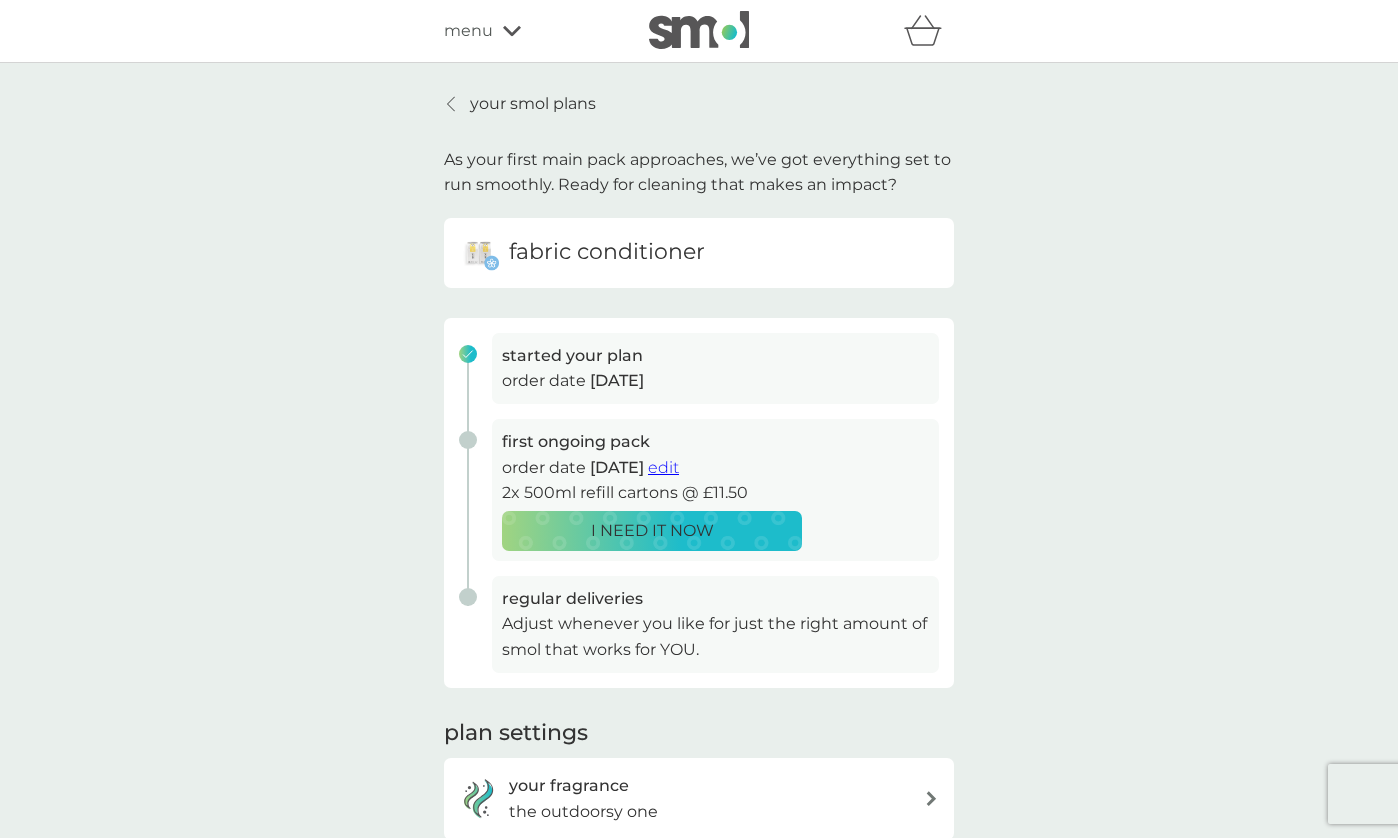 scroll, scrollTop: 0, scrollLeft: 0, axis: both 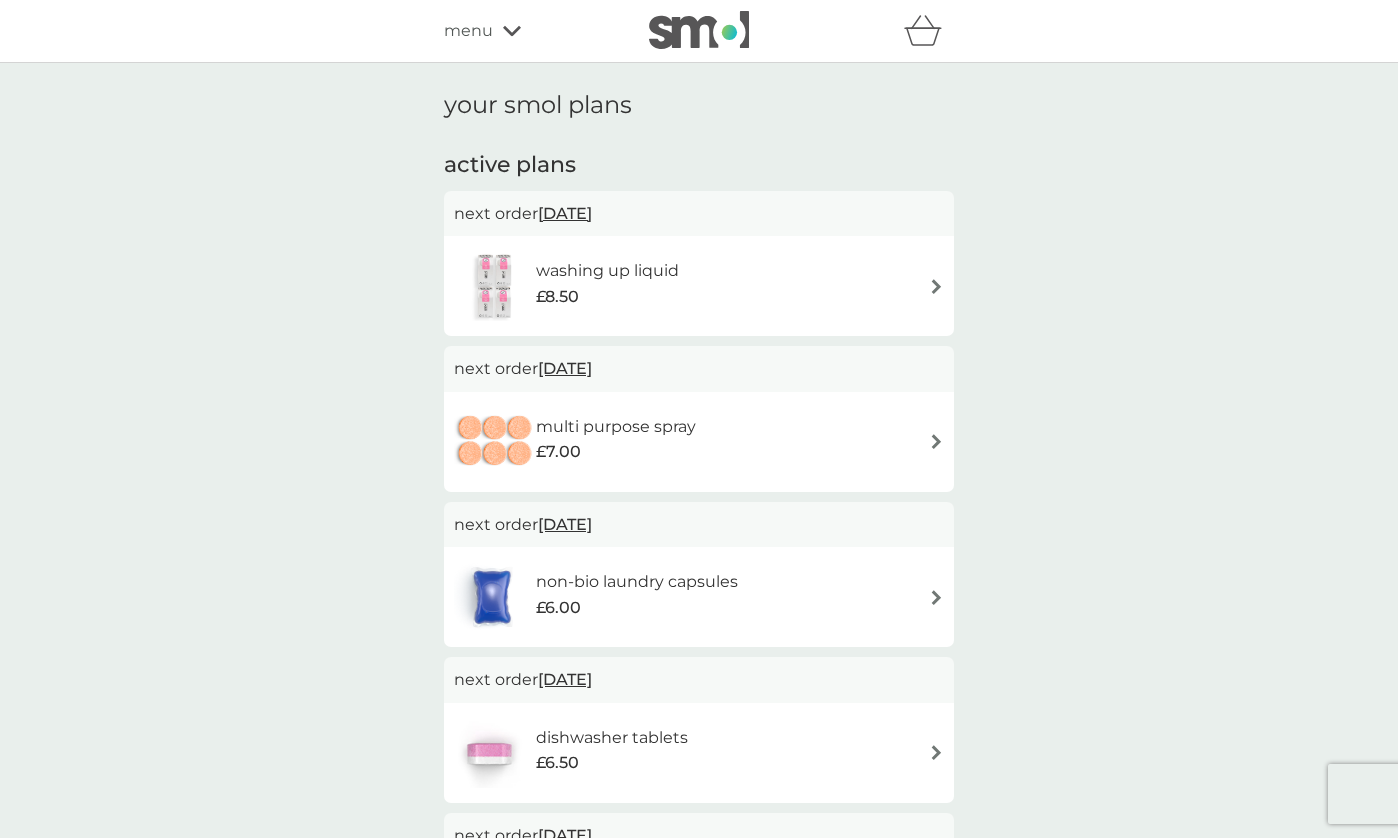 click 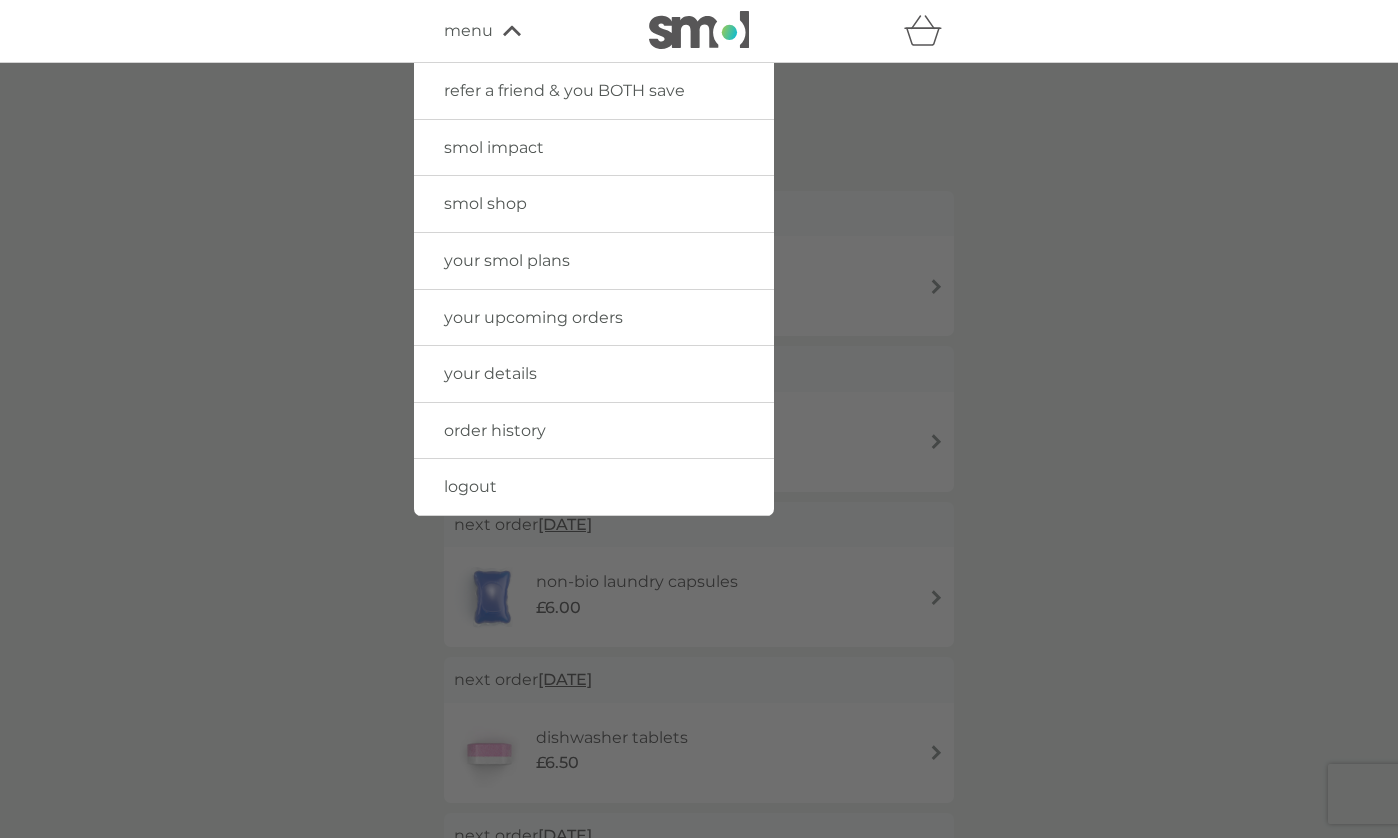 click on "your smol plans" at bounding box center (507, 260) 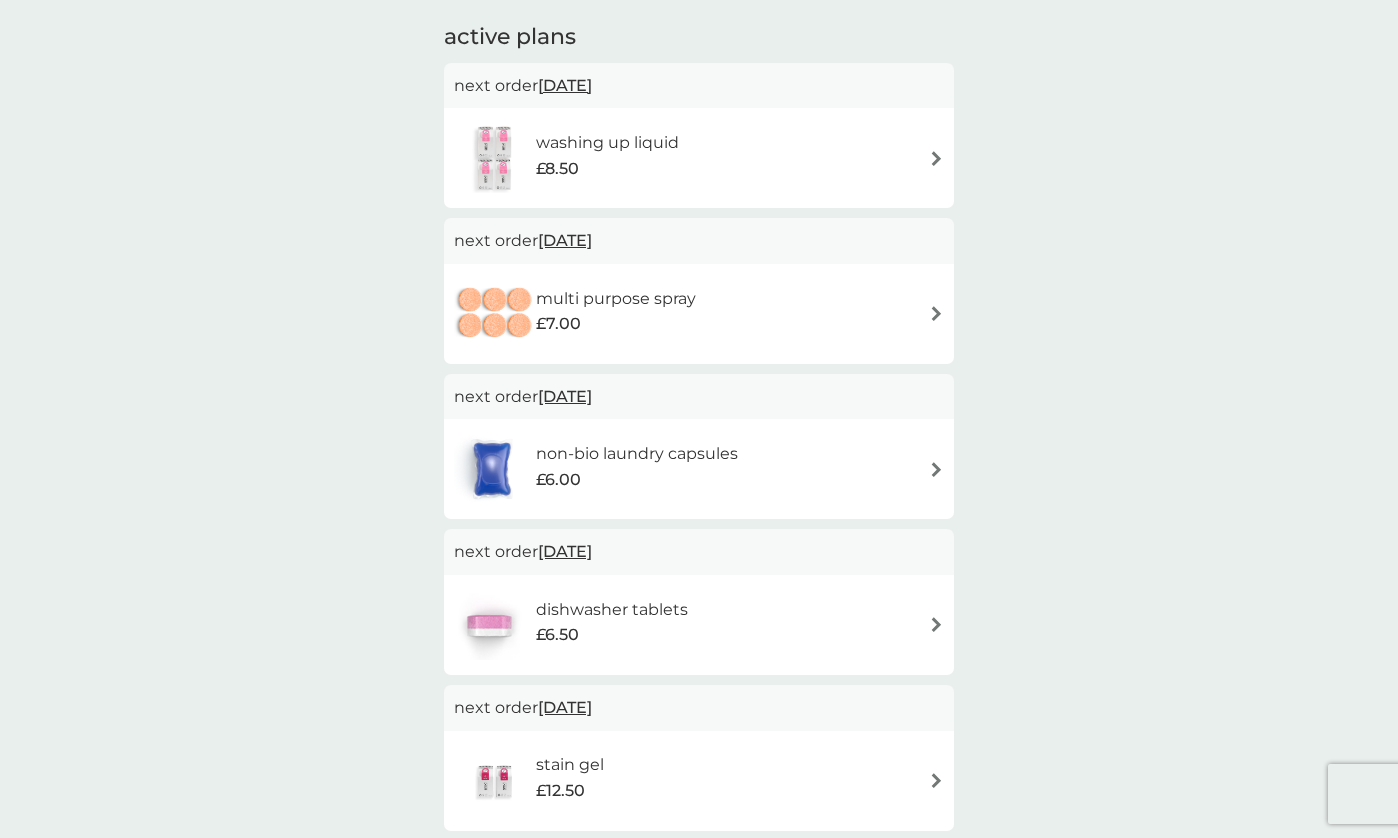 scroll, scrollTop: 129, scrollLeft: 0, axis: vertical 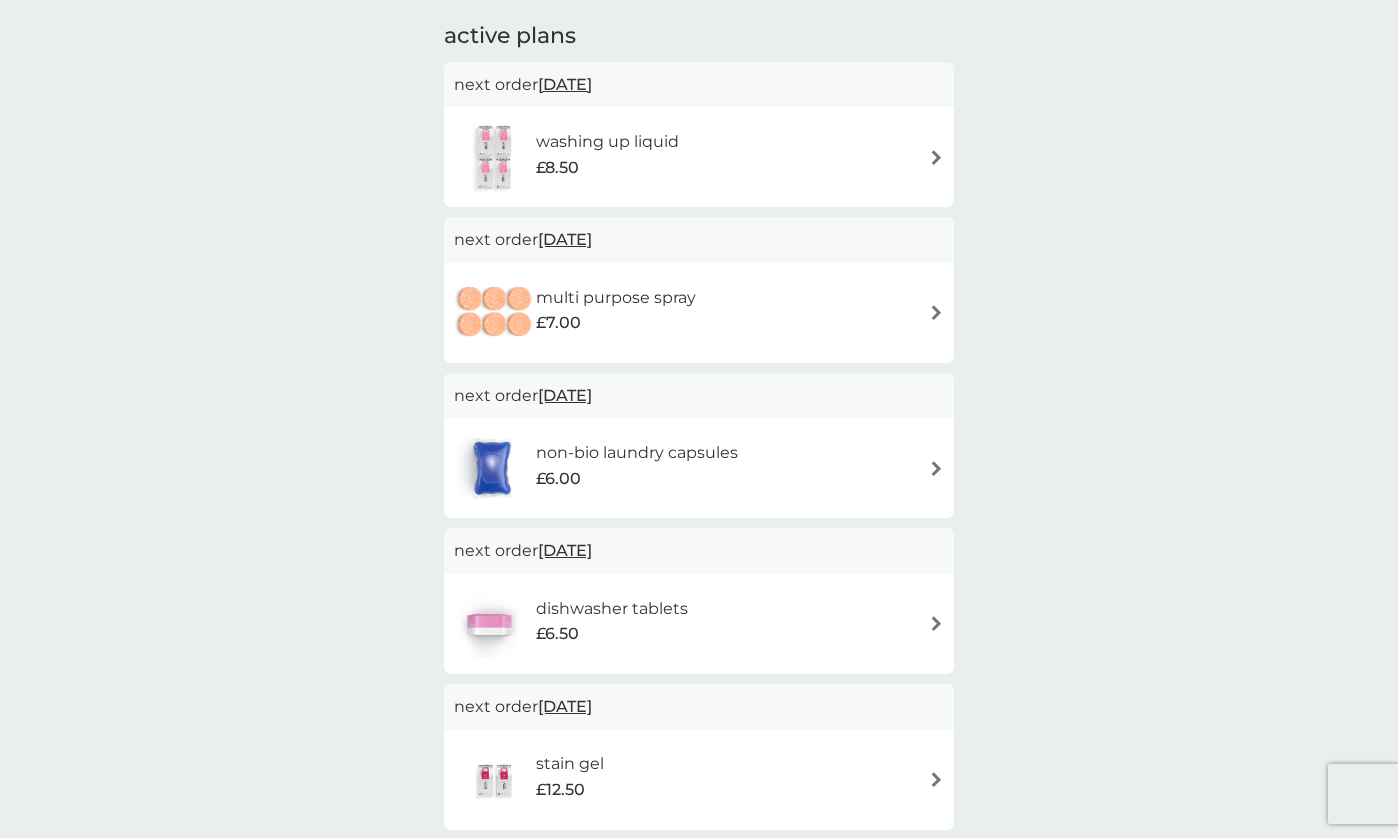 click at bounding box center [936, 468] 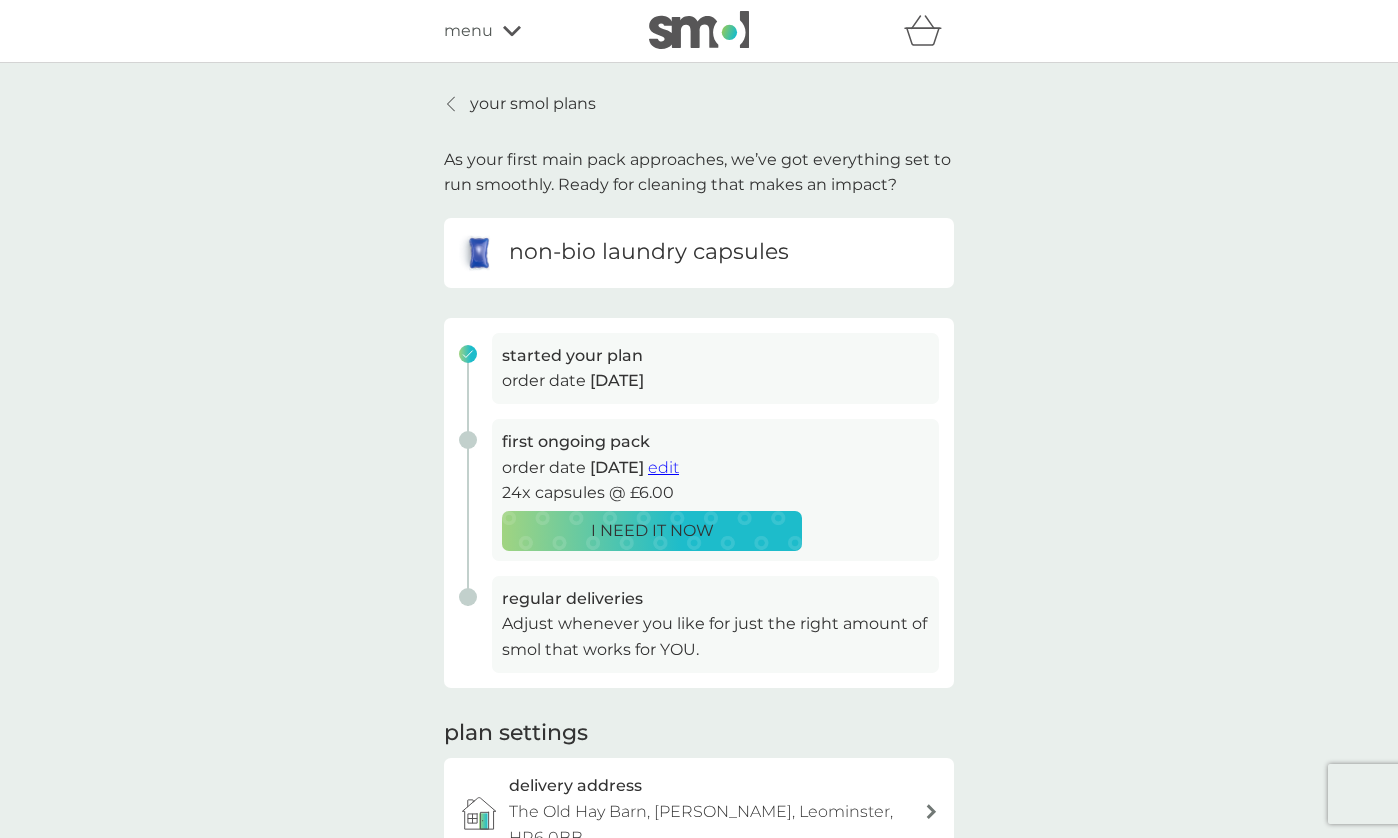 scroll, scrollTop: 0, scrollLeft: 0, axis: both 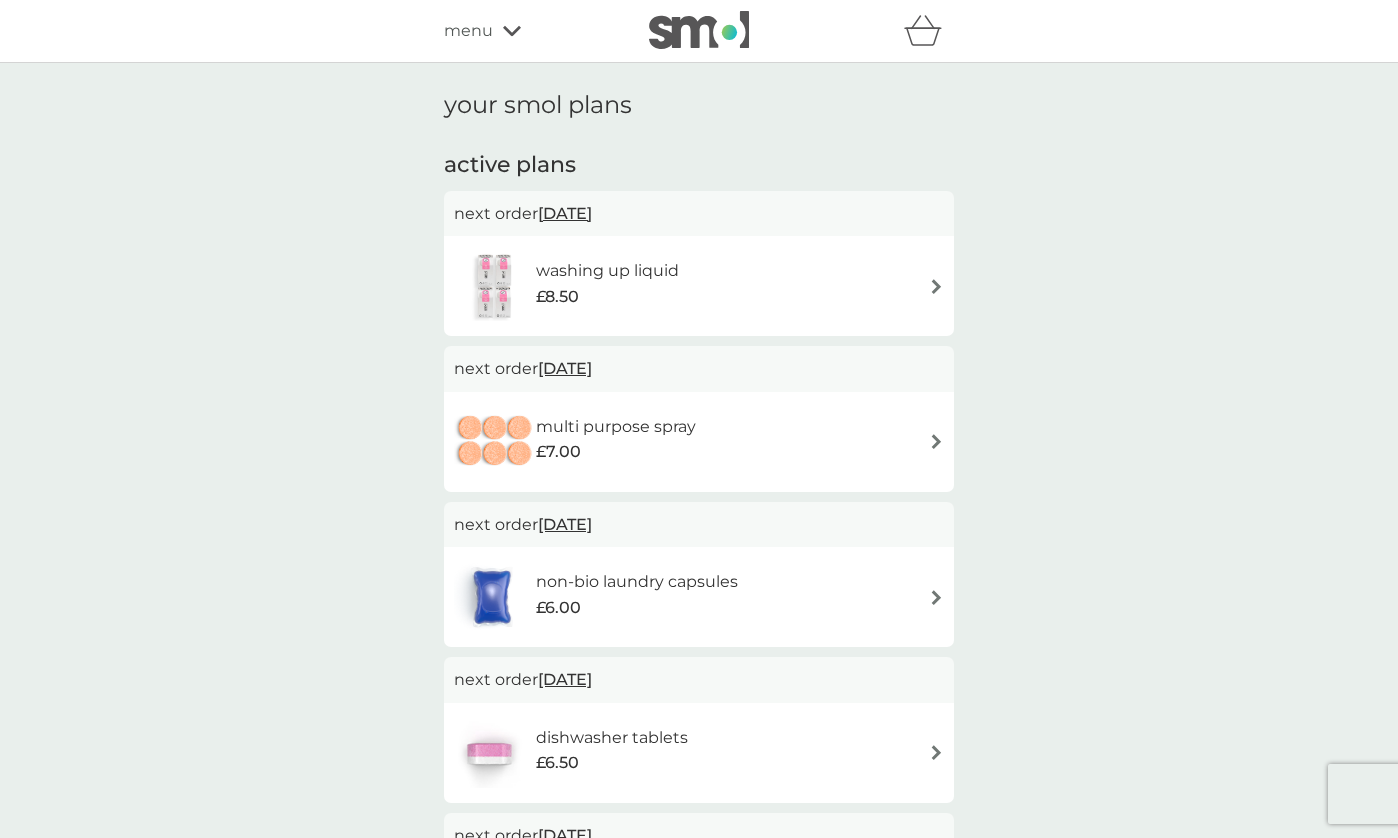 click at bounding box center (936, 286) 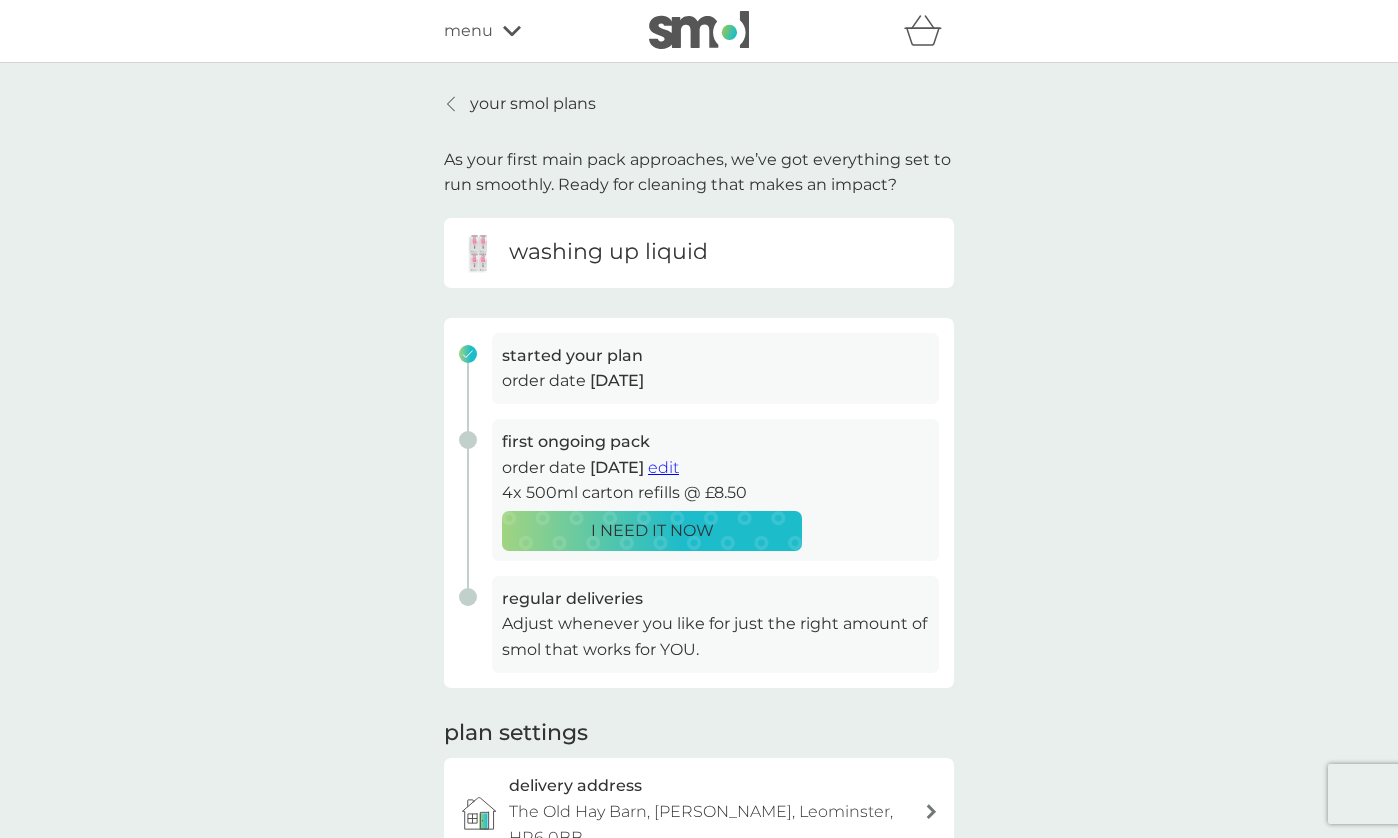 click 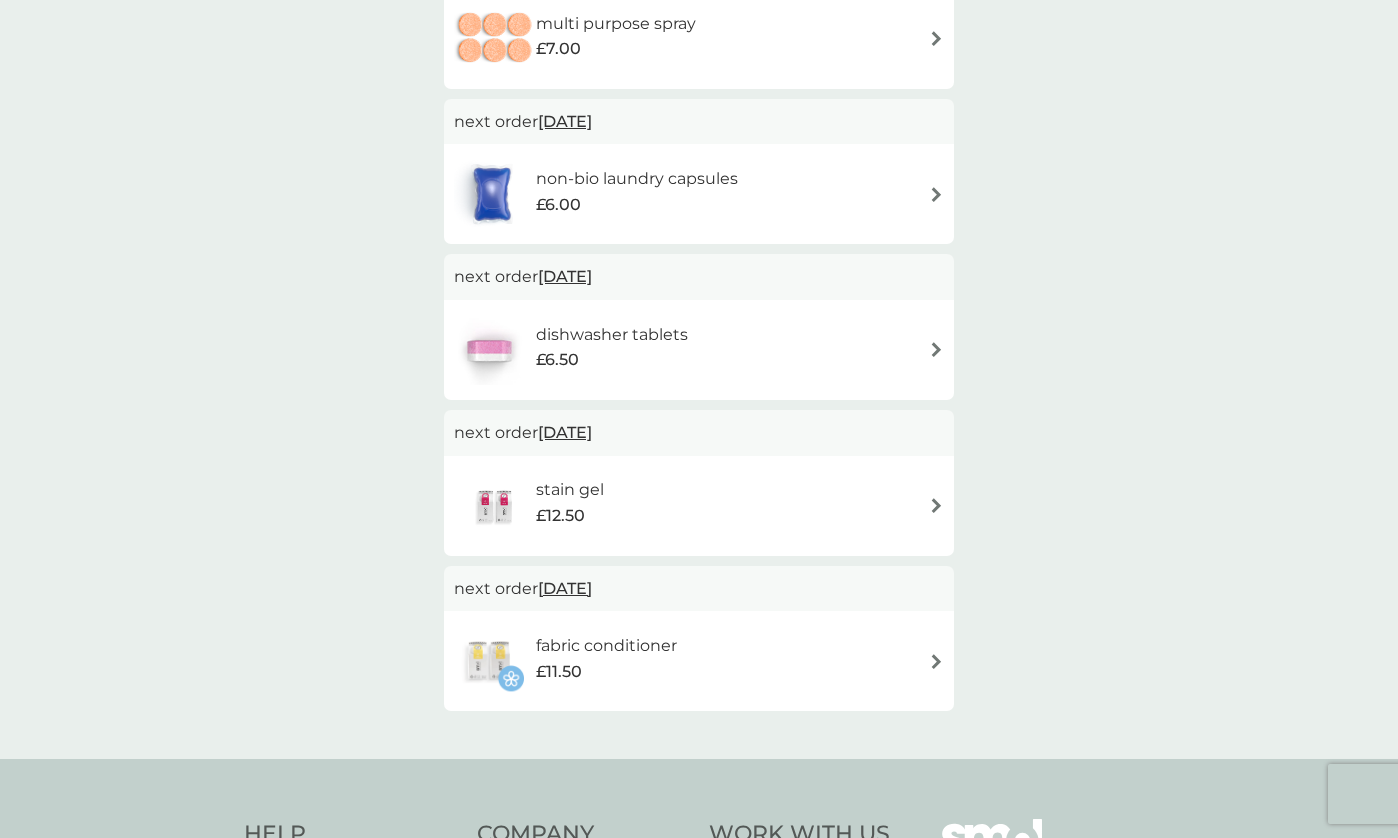 scroll, scrollTop: 430, scrollLeft: 0, axis: vertical 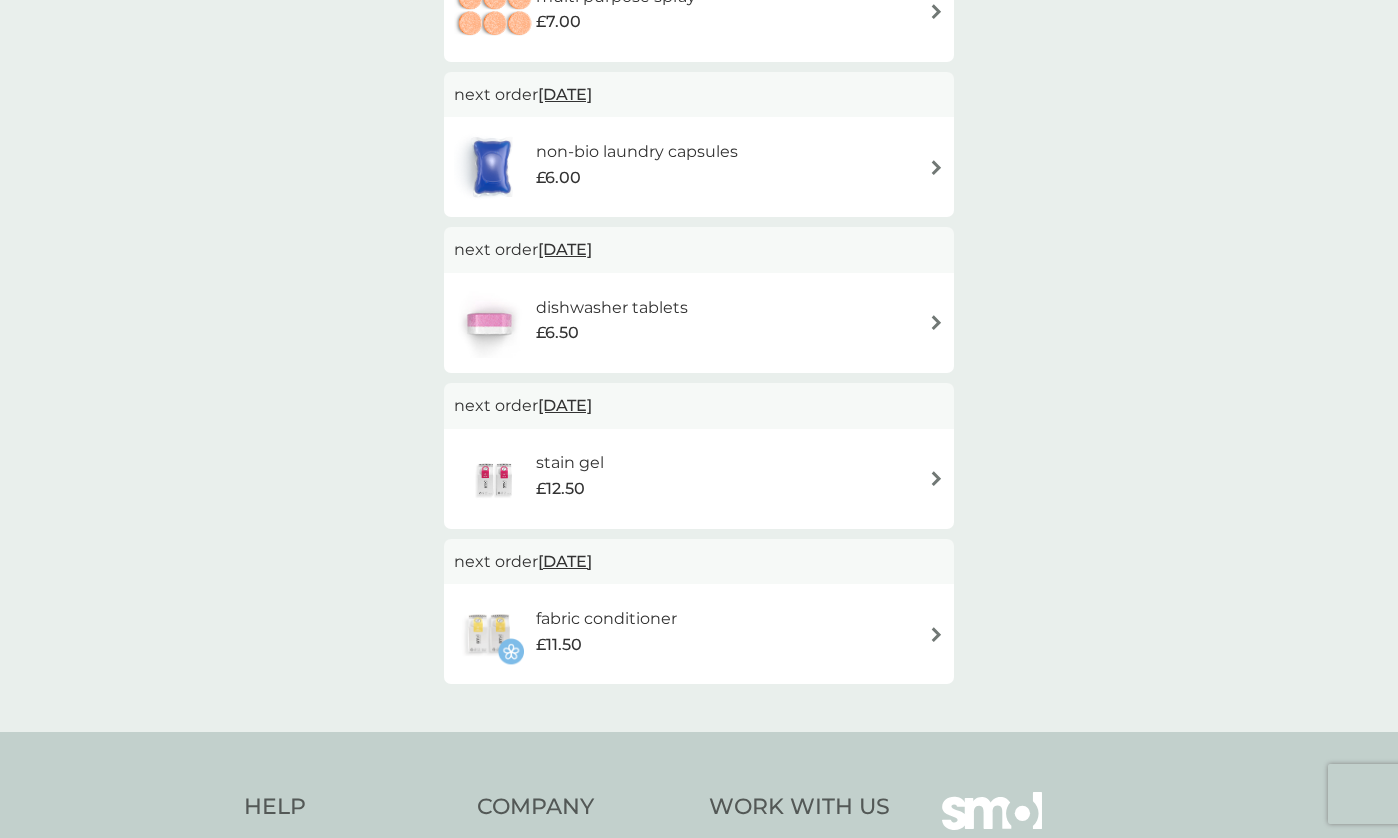 click at bounding box center (936, 322) 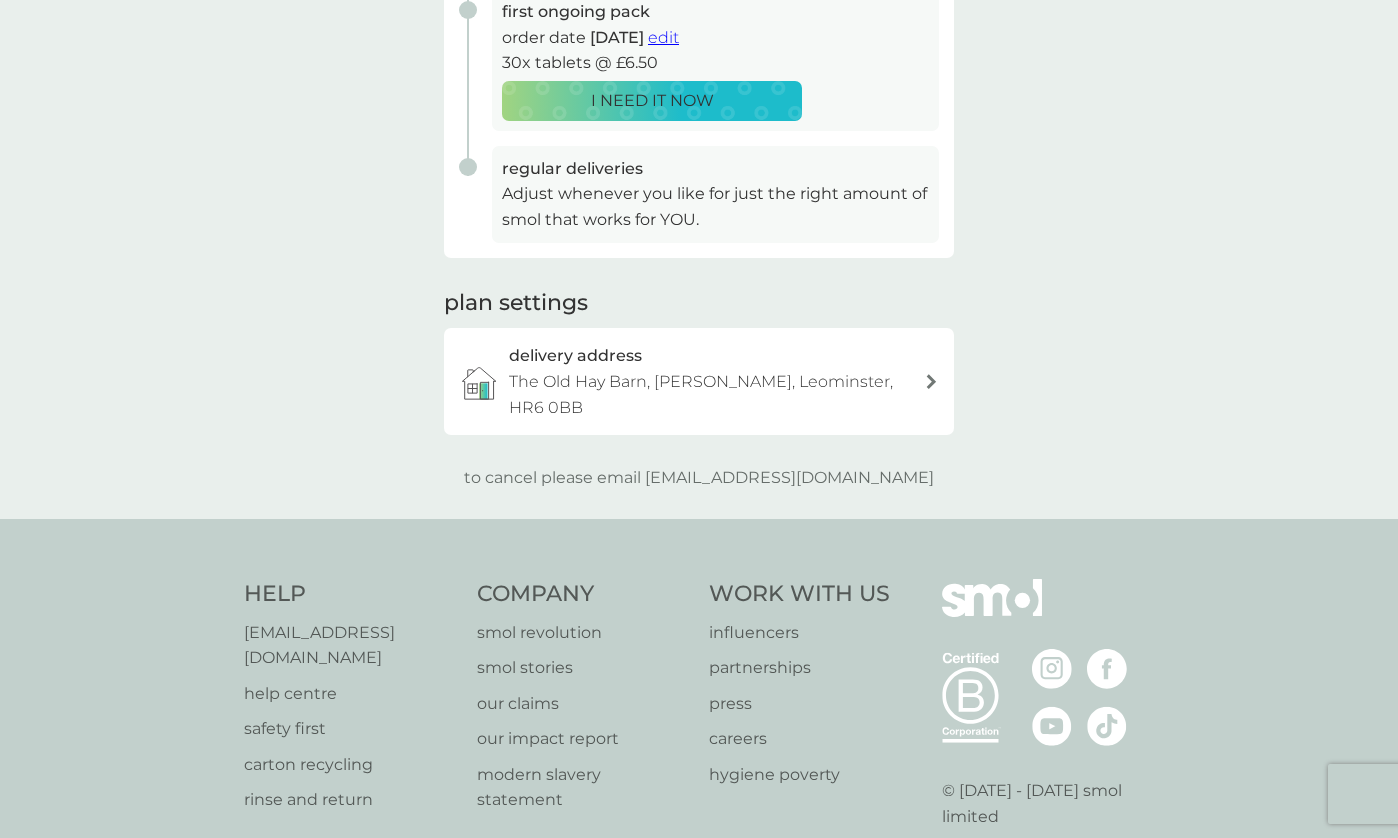 scroll, scrollTop: 0, scrollLeft: 0, axis: both 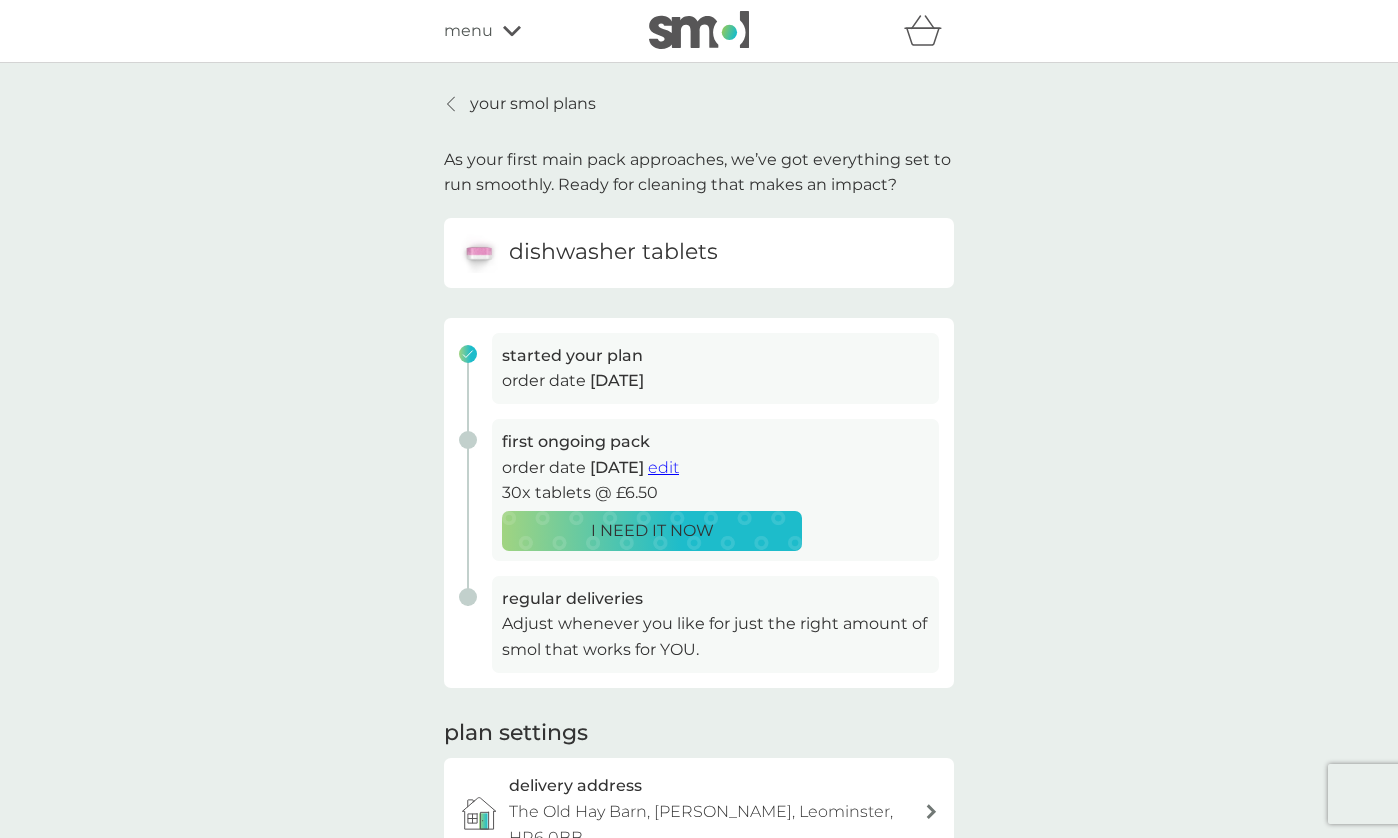 click 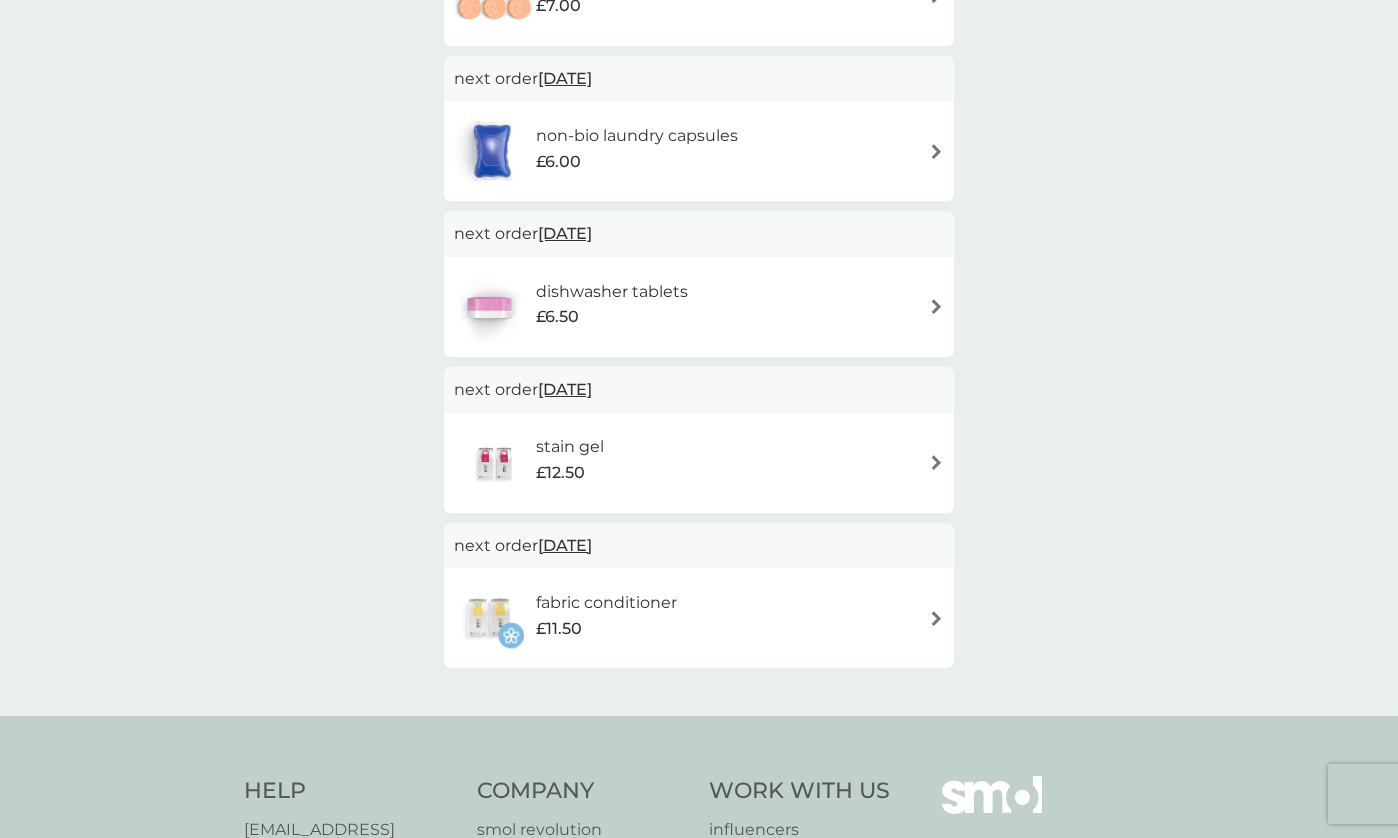 scroll, scrollTop: 449, scrollLeft: 0, axis: vertical 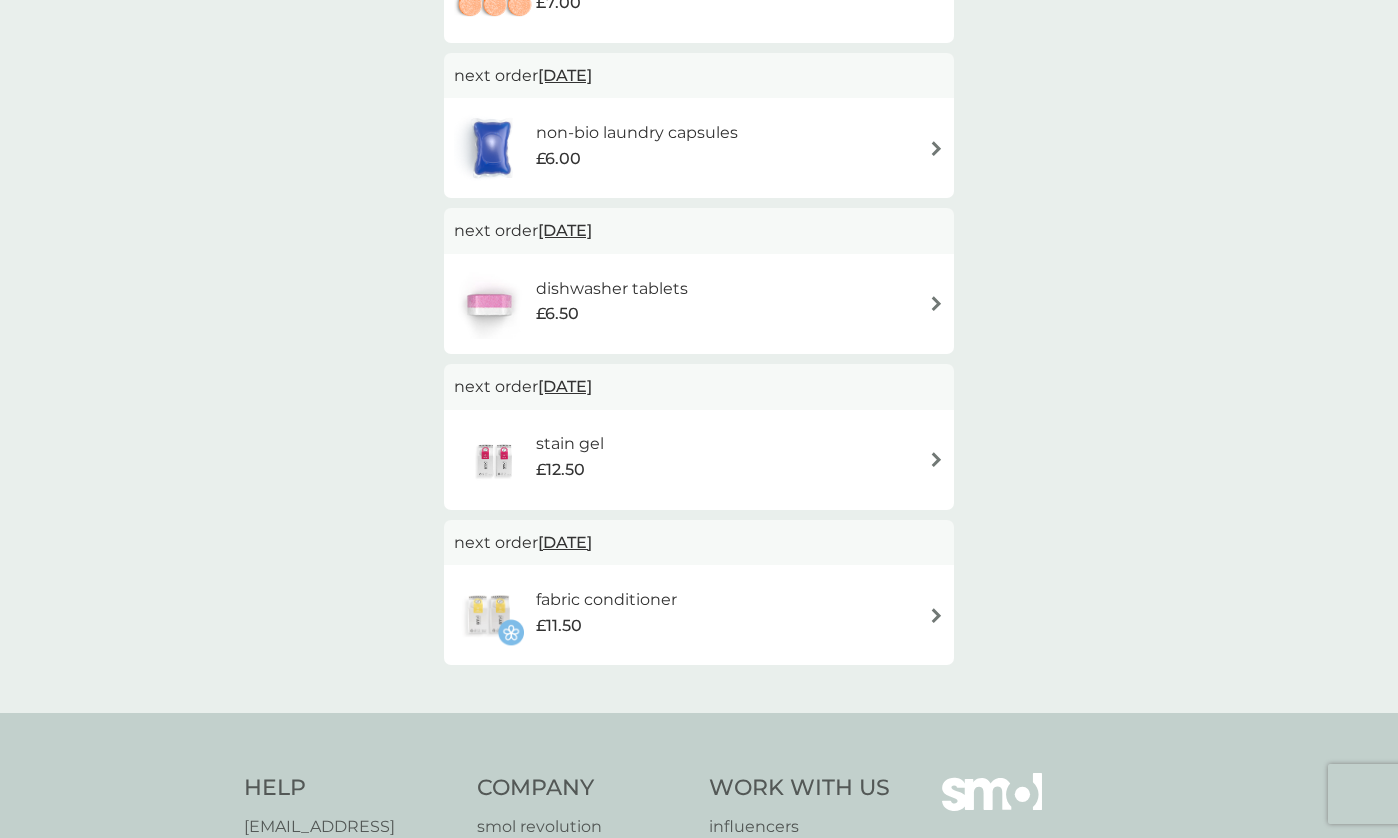 click at bounding box center (936, 459) 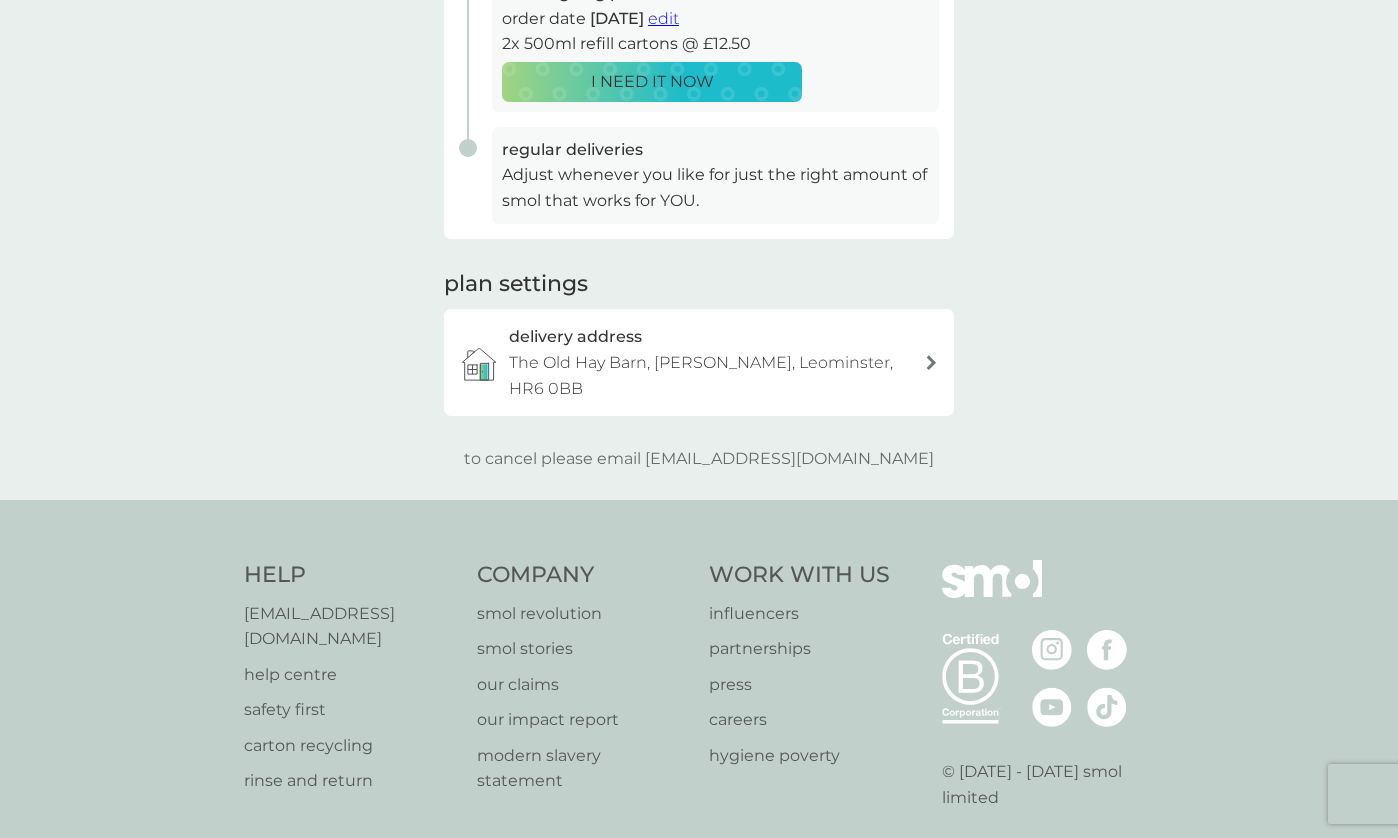 scroll, scrollTop: 0, scrollLeft: 0, axis: both 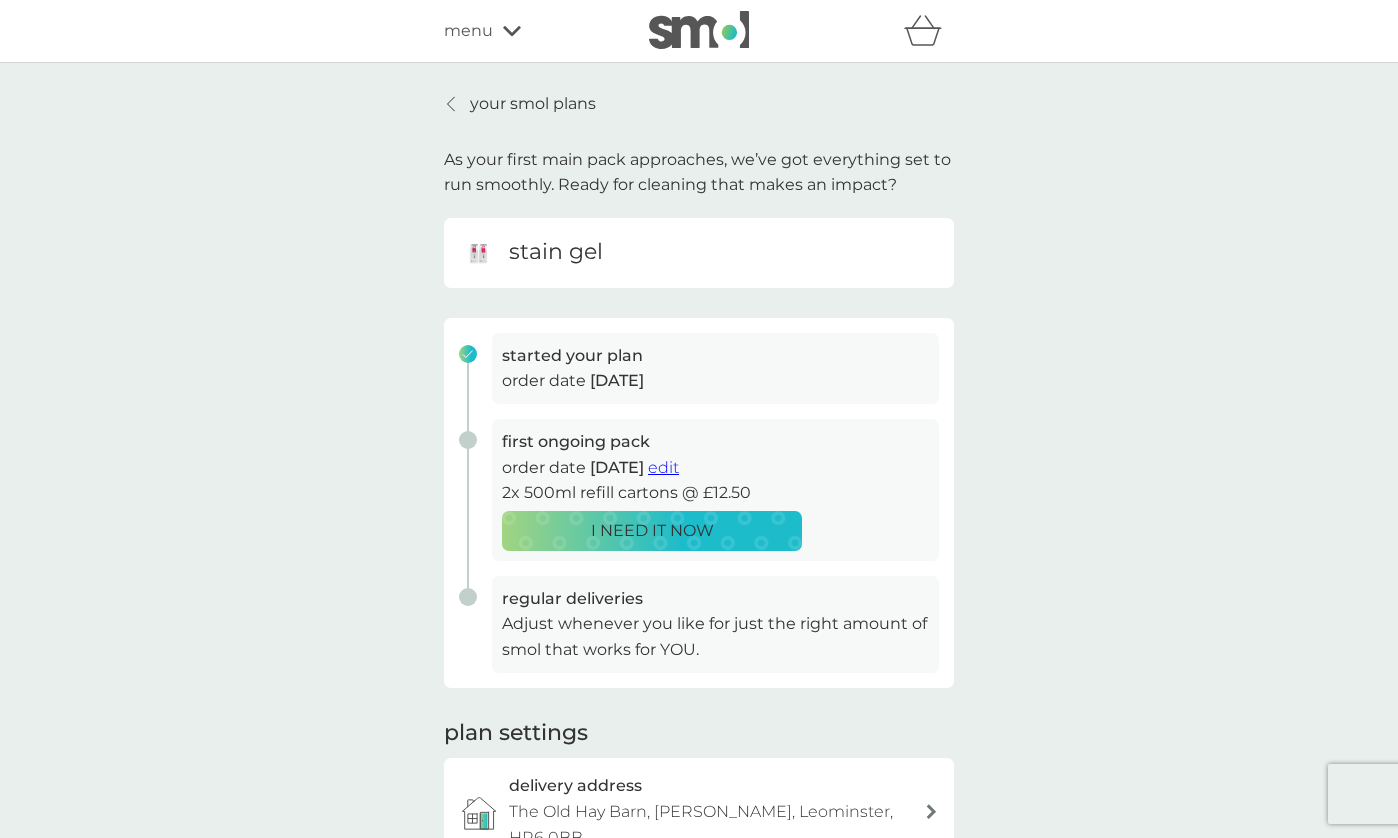 click on "edit" at bounding box center [663, 467] 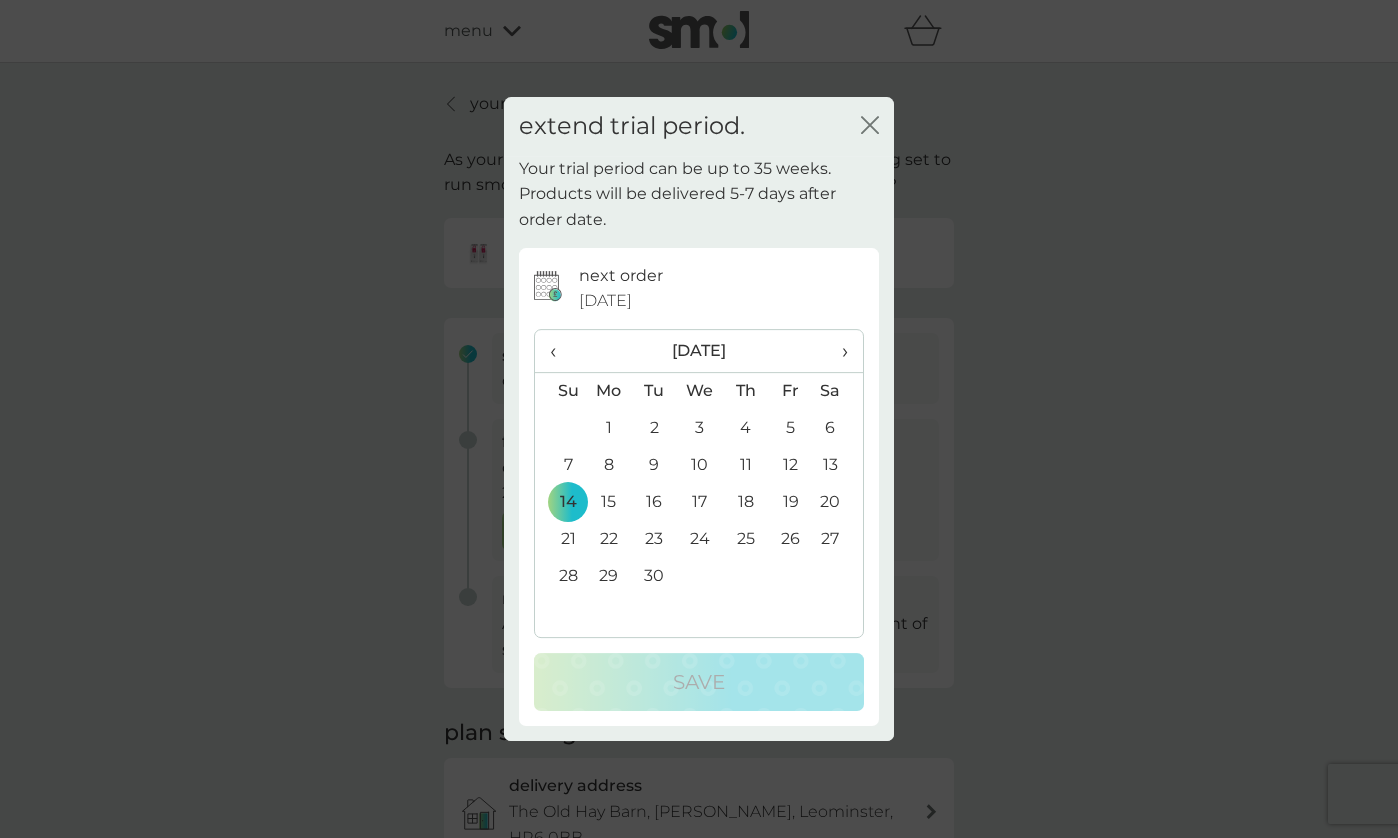click on "›" at bounding box center [838, 351] 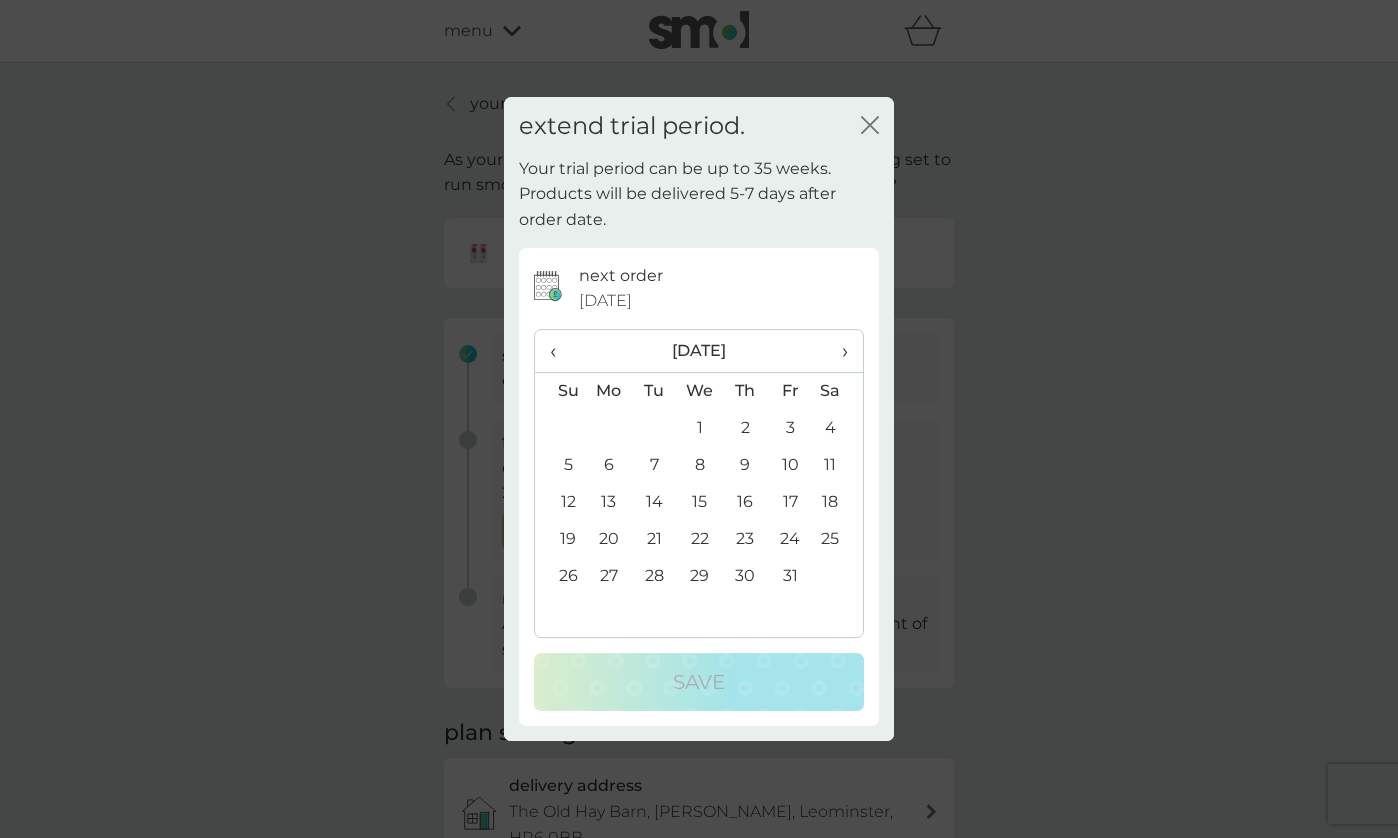 click on "›" at bounding box center [838, 351] 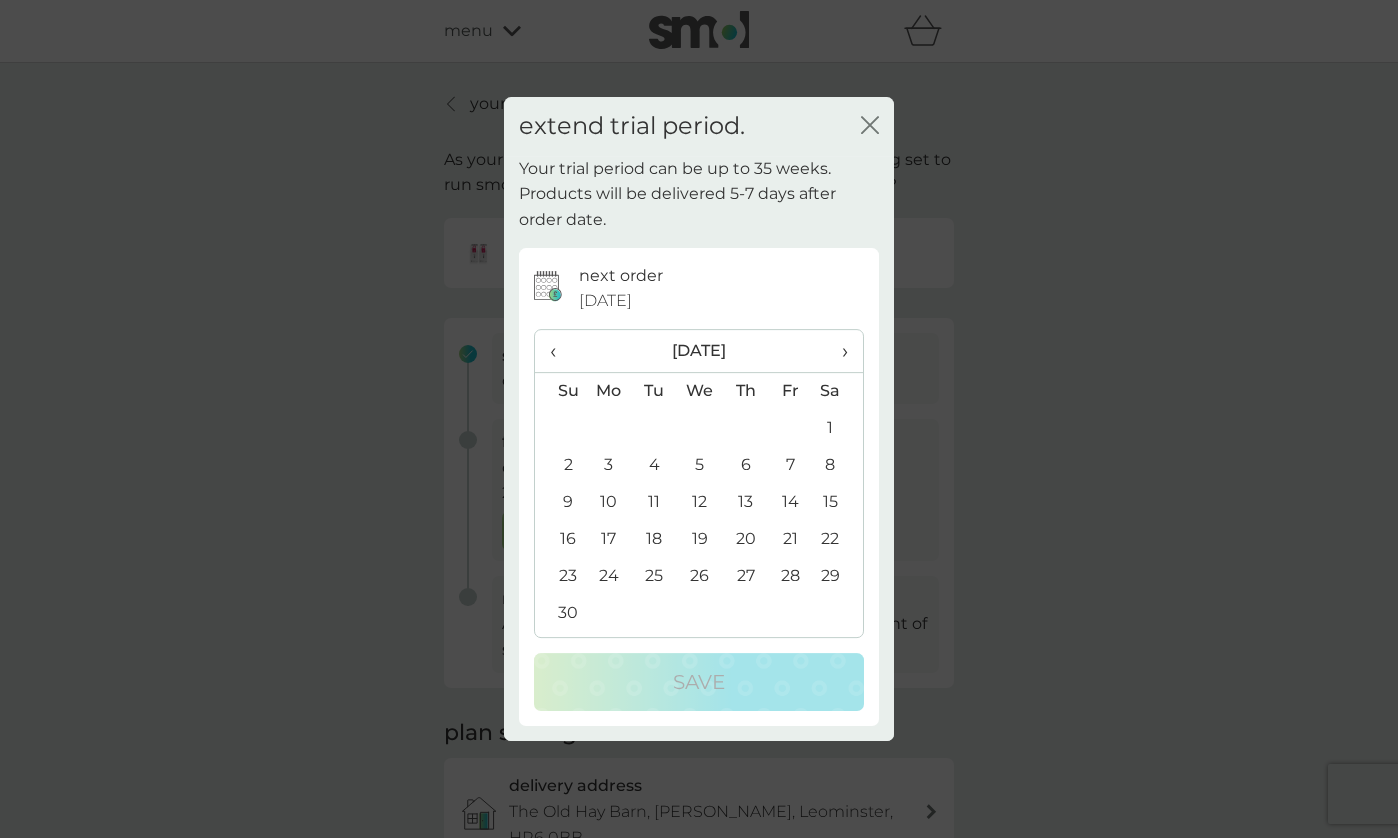 click on "›" at bounding box center (838, 351) 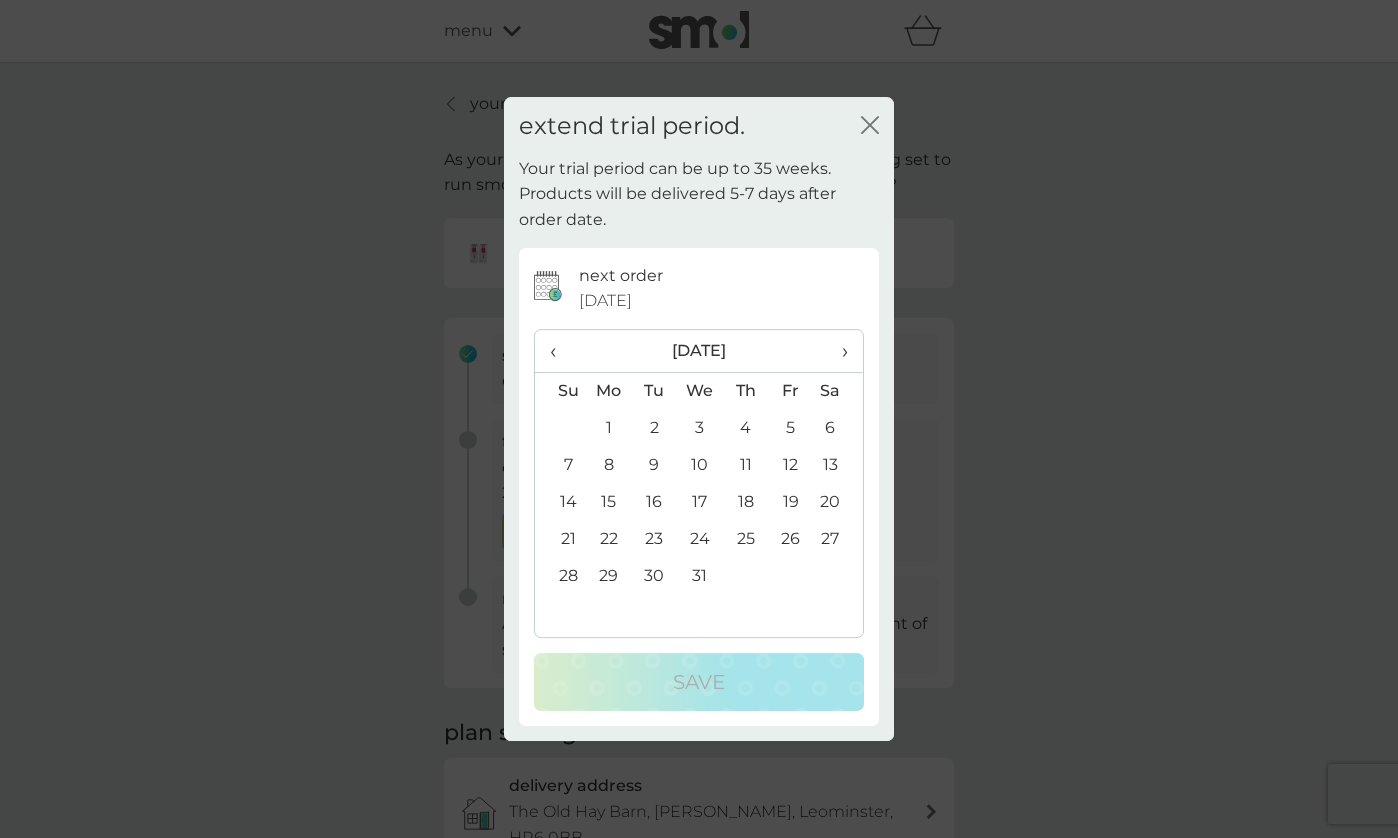 click on "1" at bounding box center (609, 428) 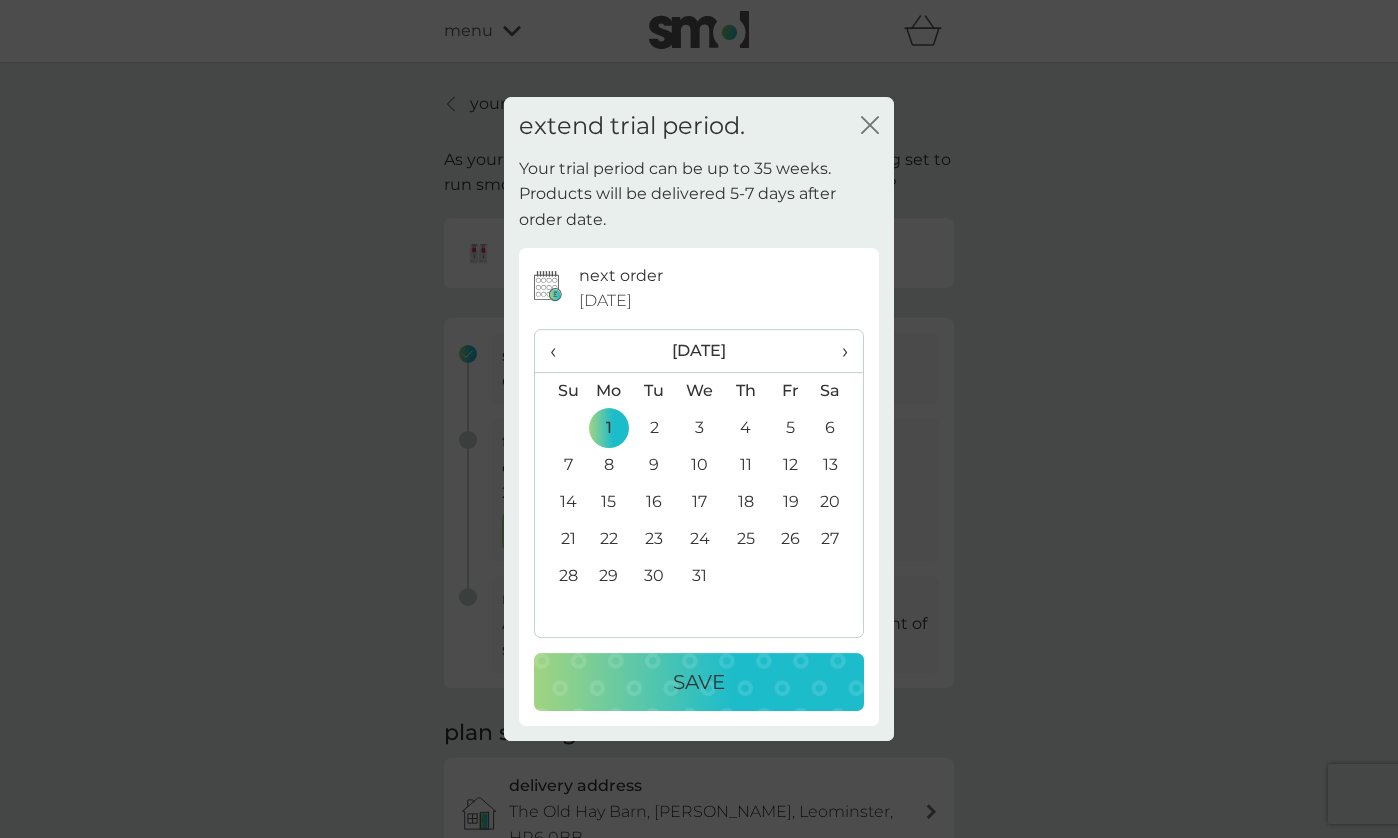 click on "Save" at bounding box center [699, 682] 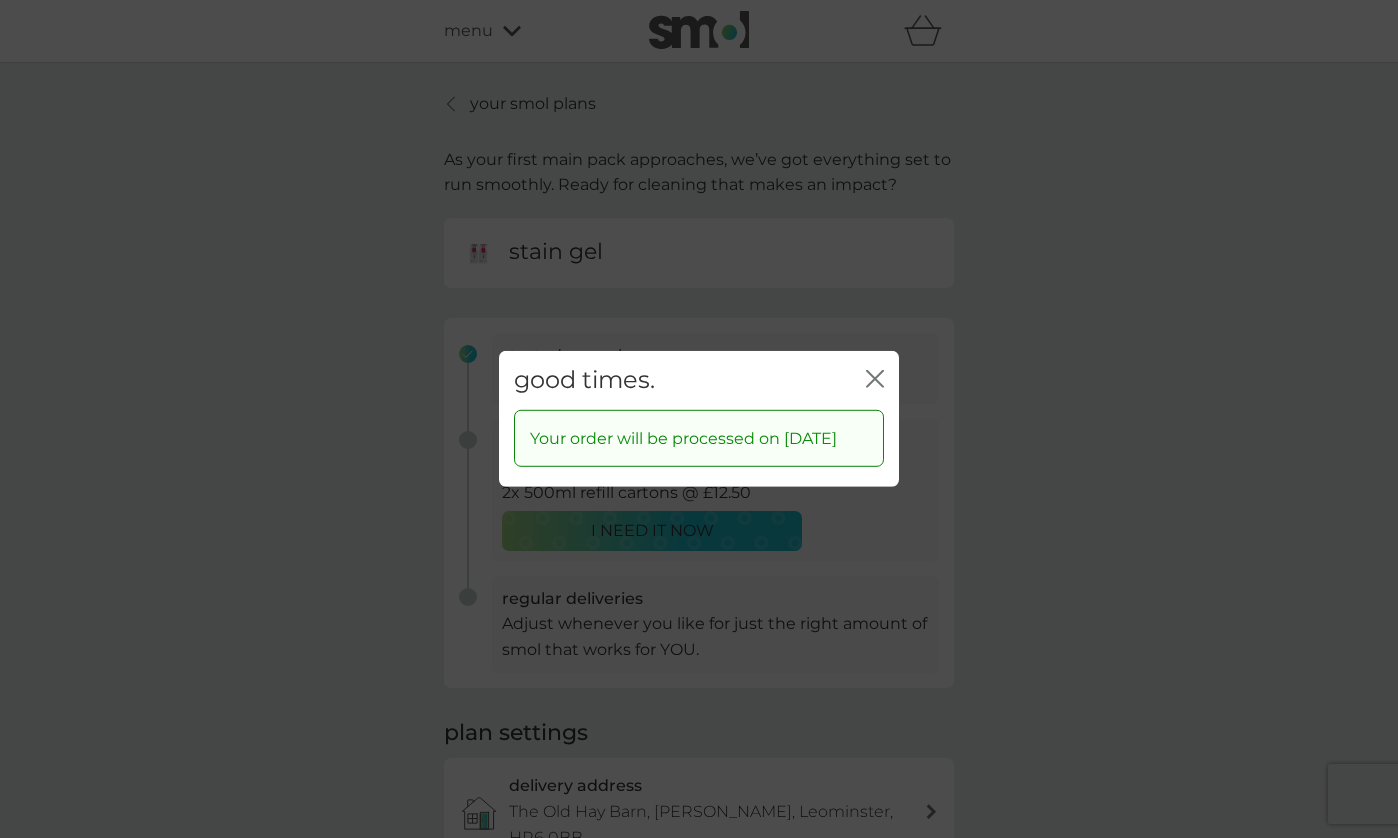 click on "close" 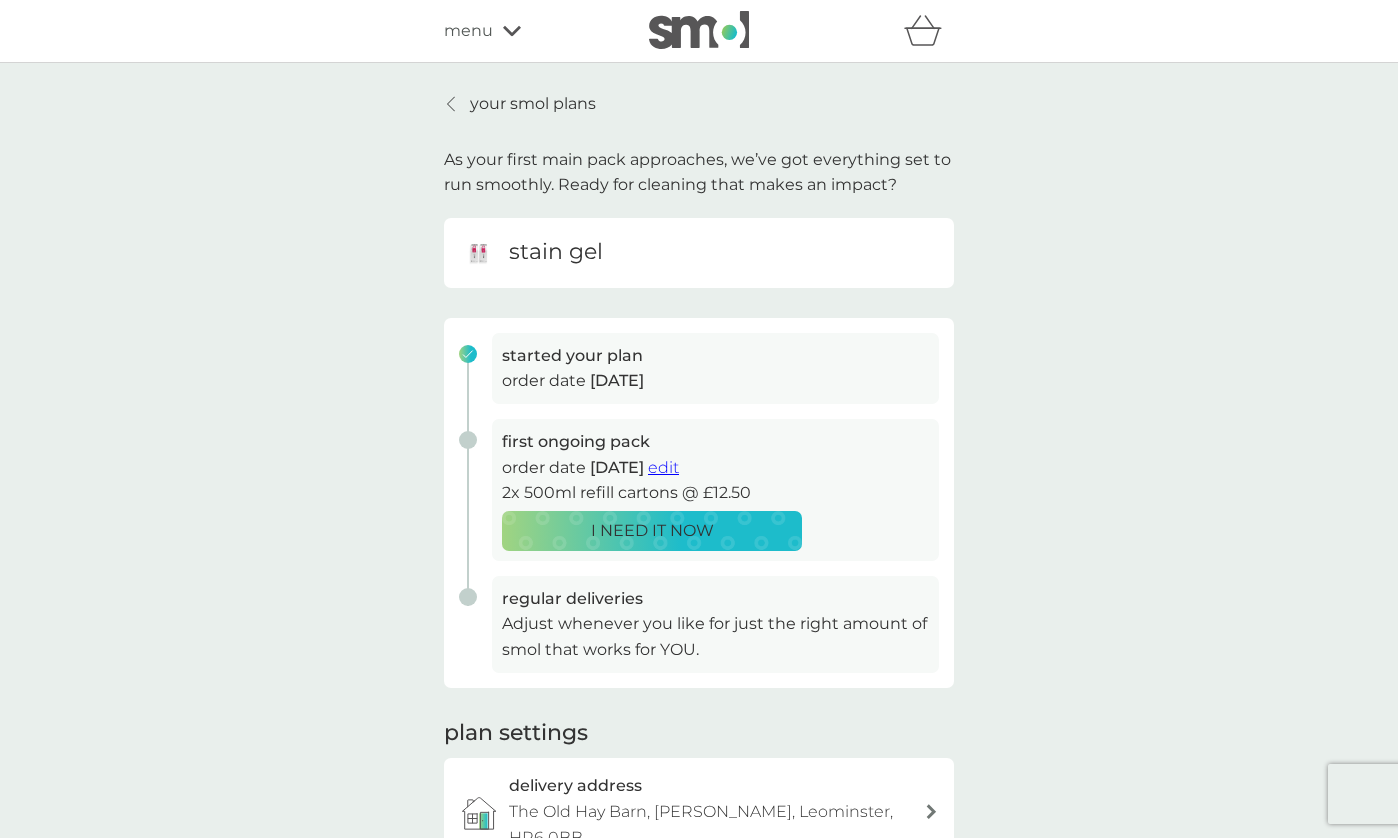 click 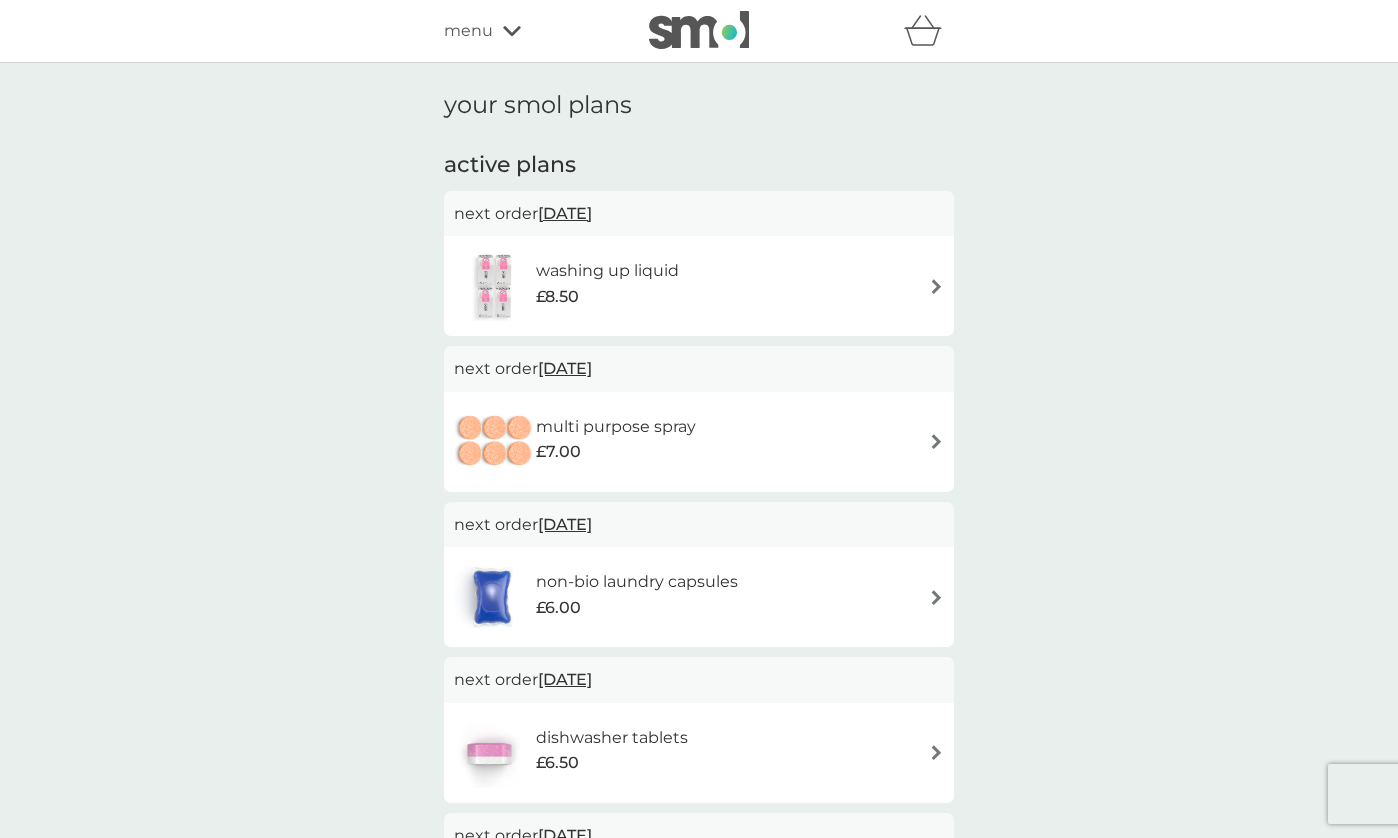 scroll, scrollTop: 0, scrollLeft: 0, axis: both 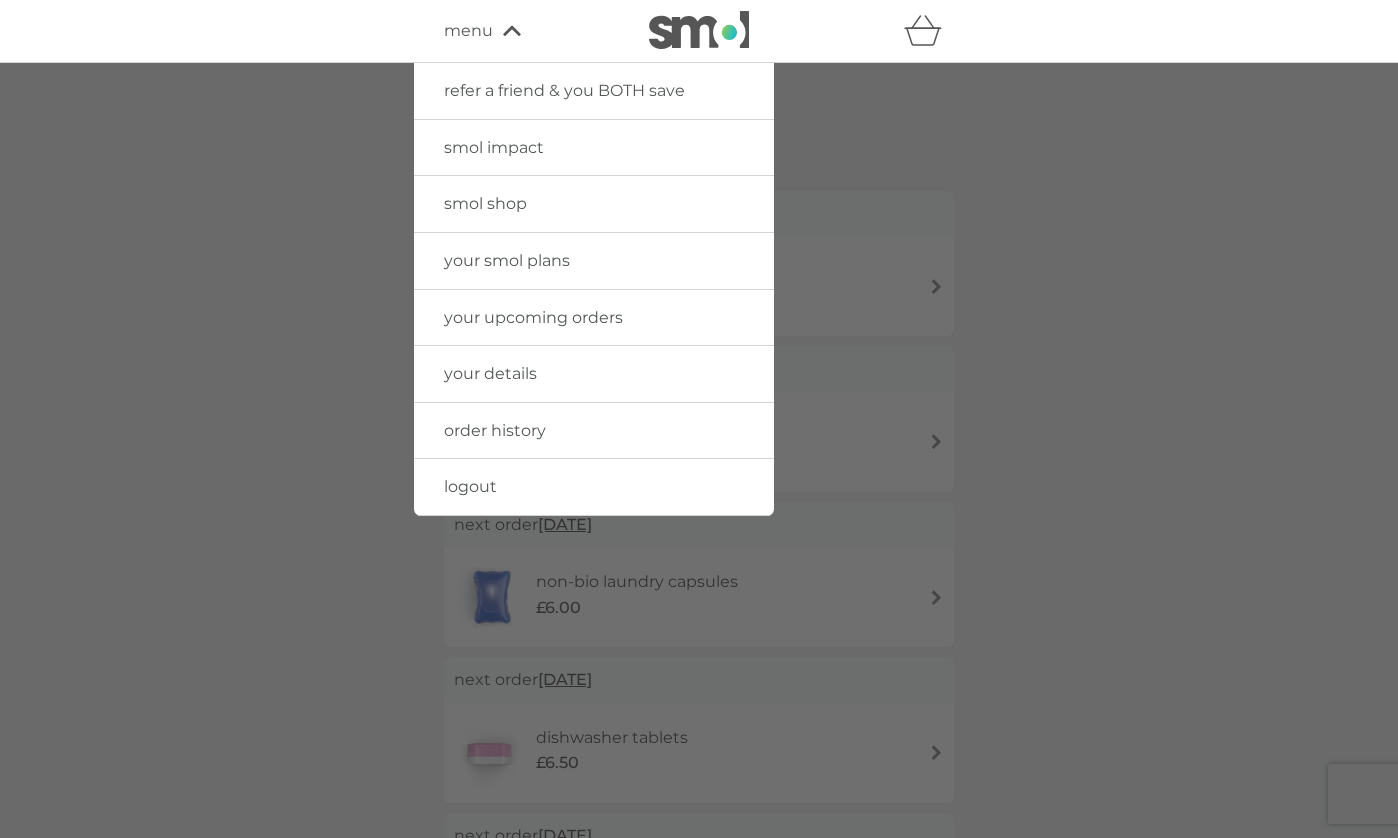 click on "smol shop" at bounding box center (485, 203) 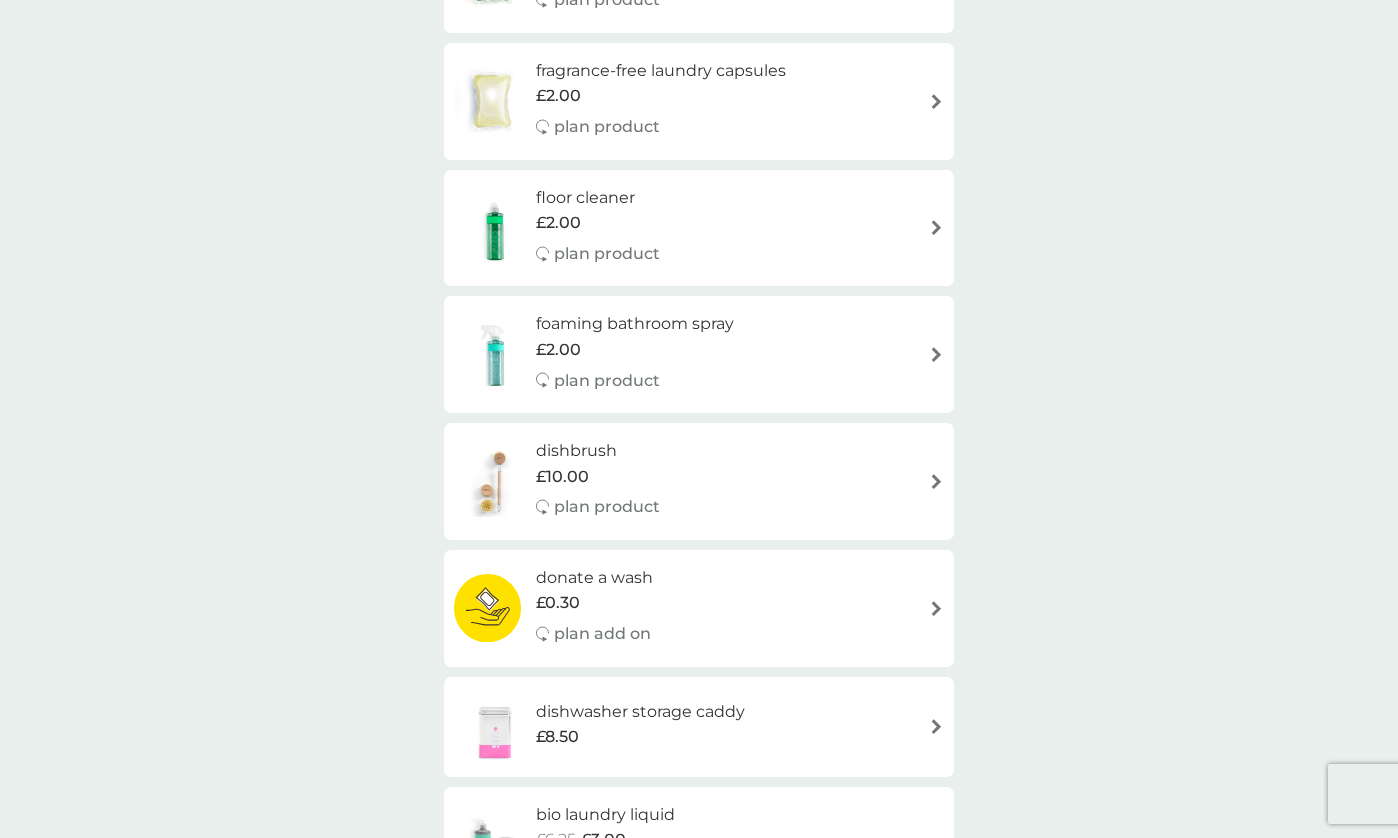 scroll, scrollTop: 419, scrollLeft: 0, axis: vertical 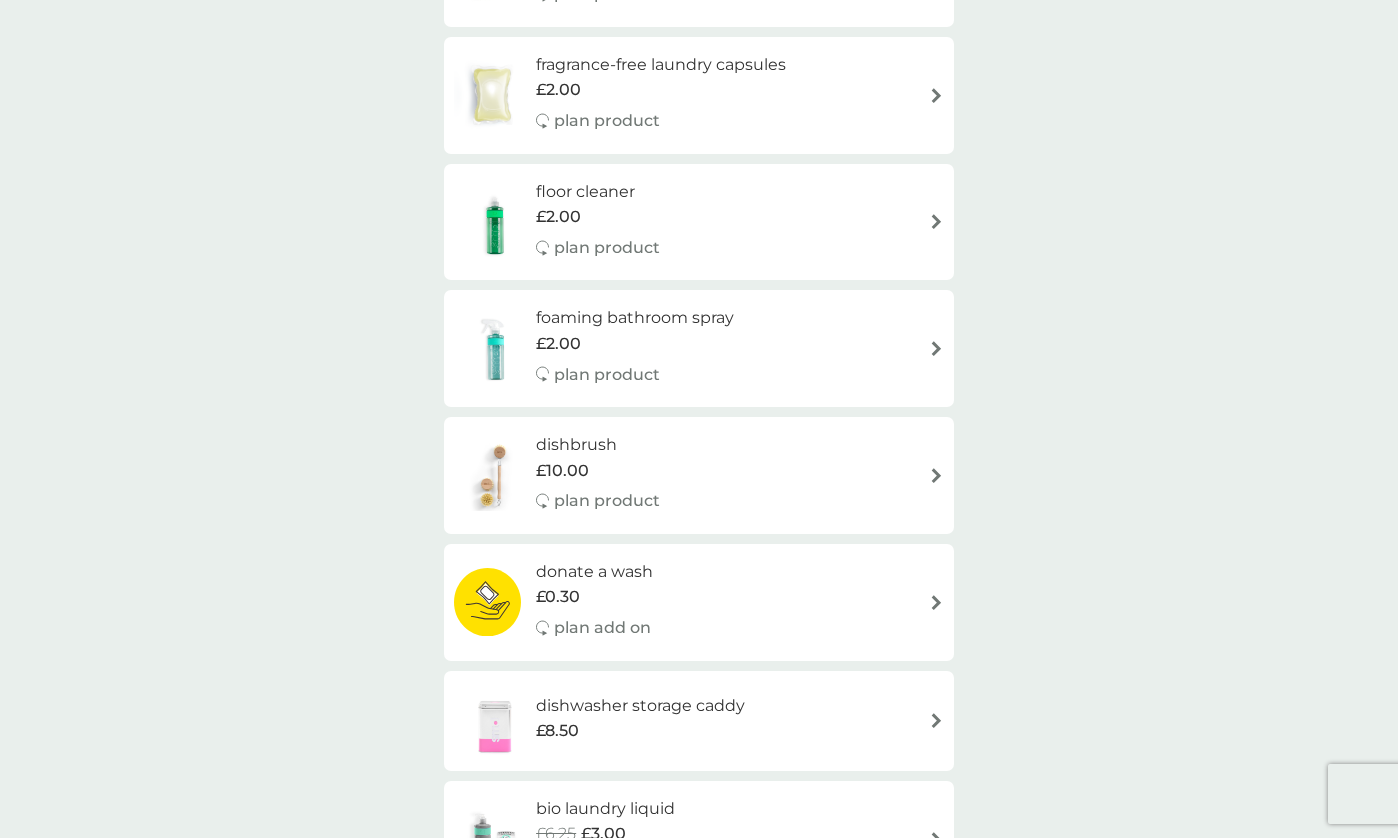 click on "foaming bathroom spray" at bounding box center (635, 318) 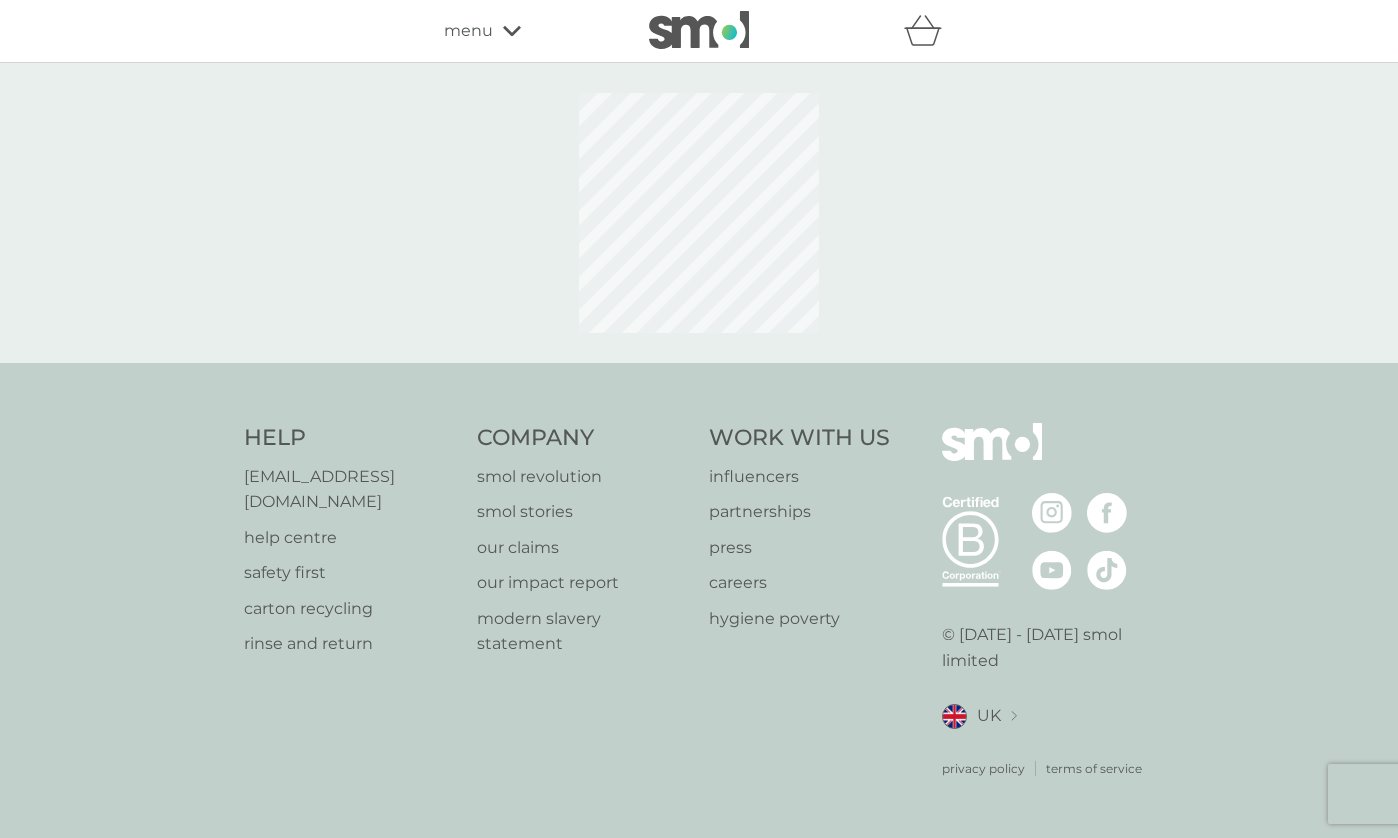 scroll, scrollTop: 0, scrollLeft: 0, axis: both 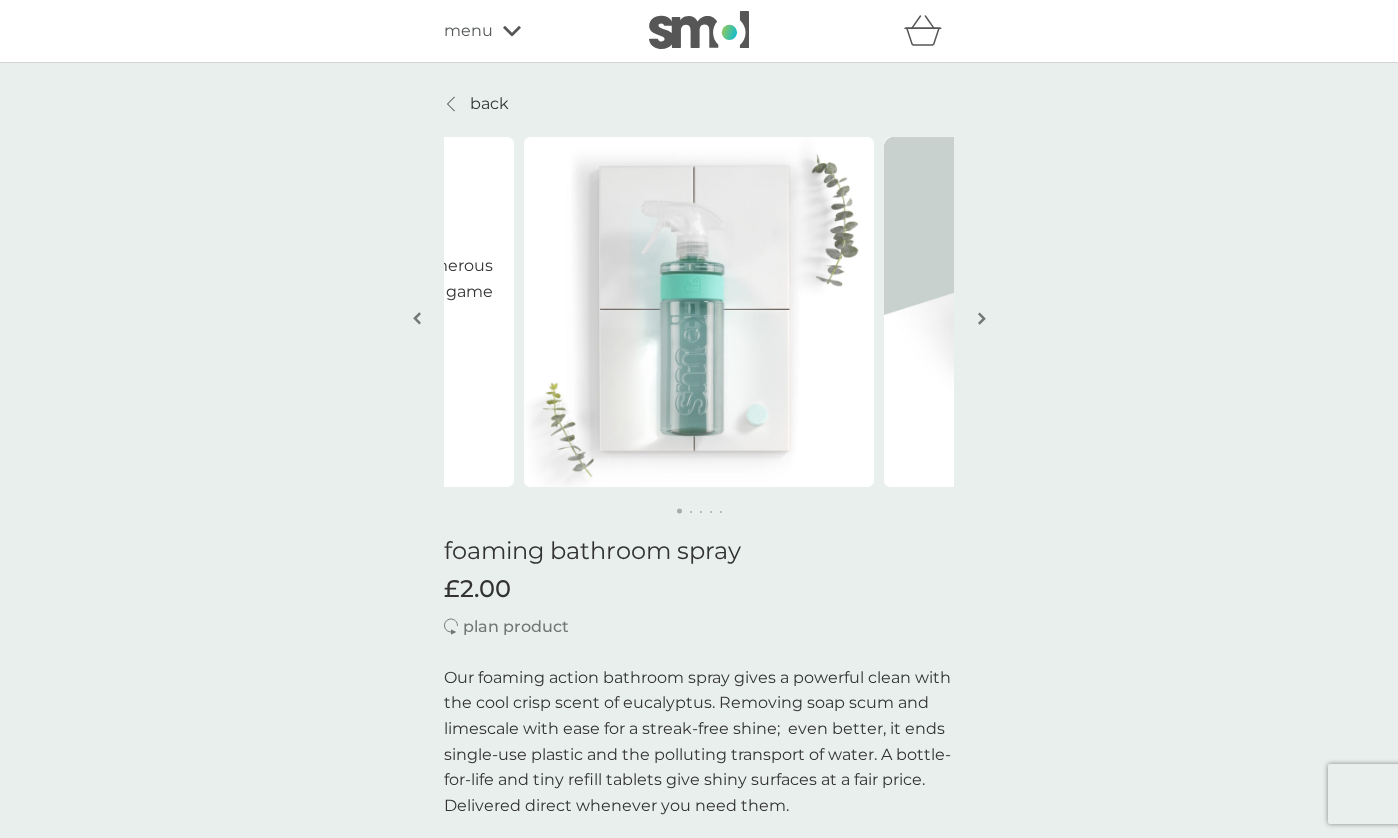 click 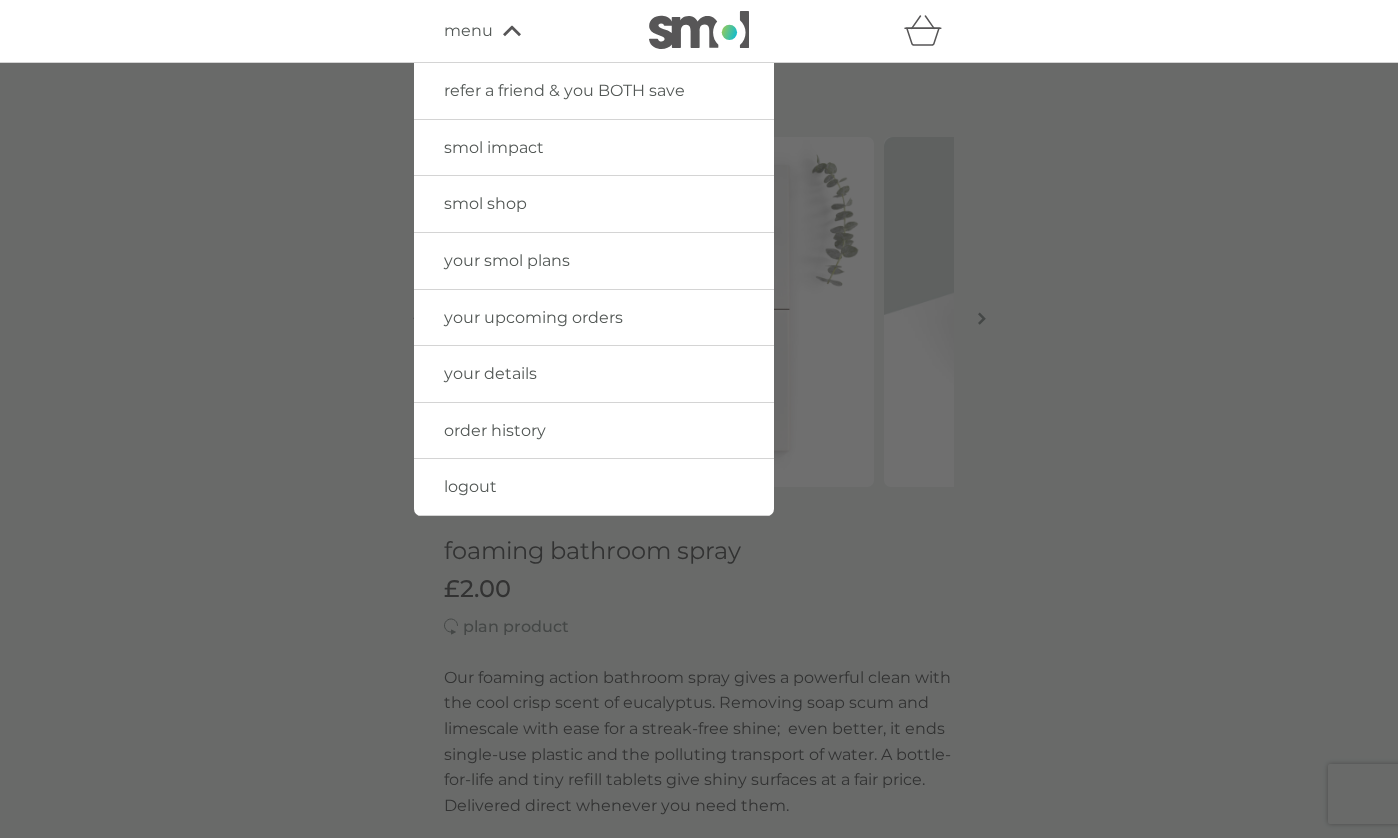 click at bounding box center [699, 482] 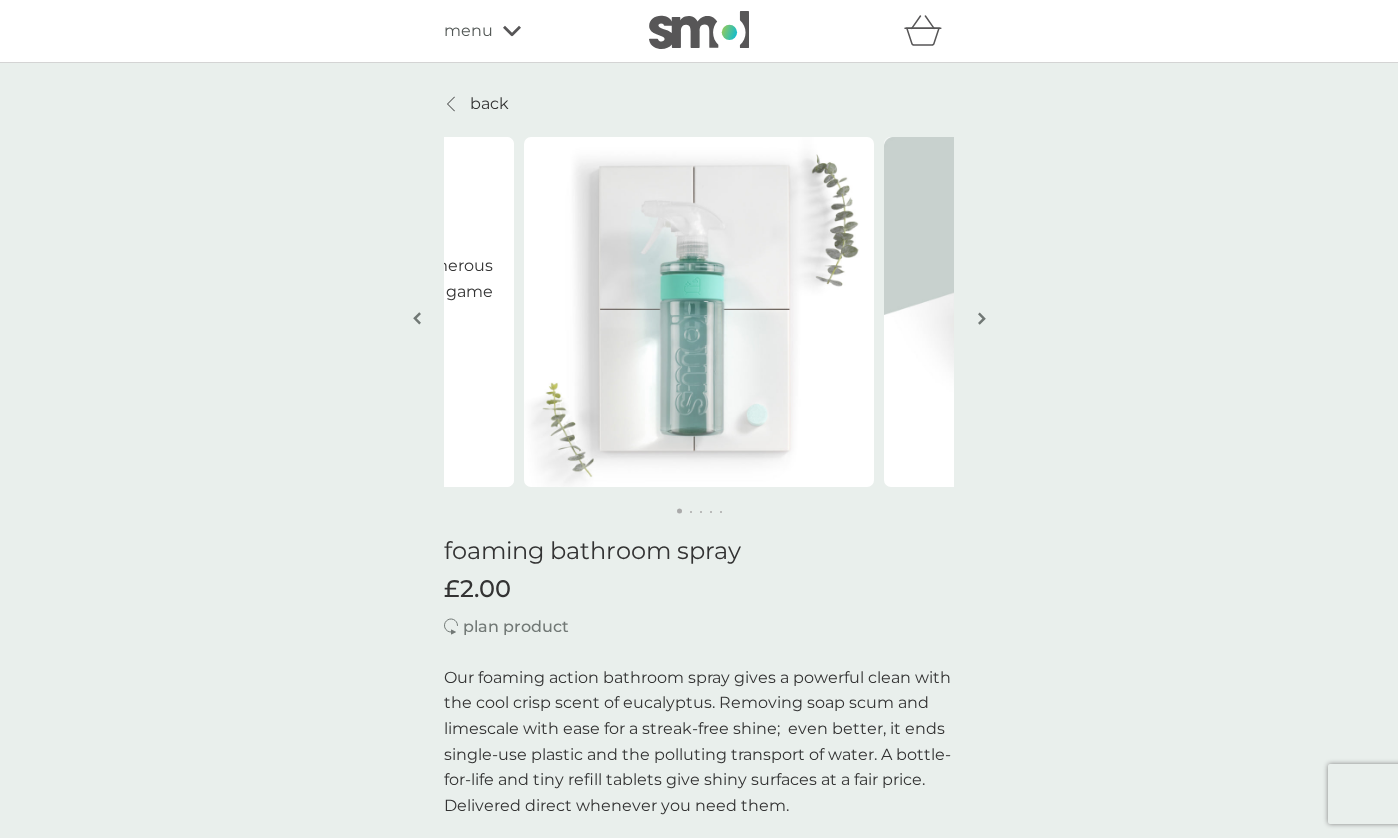 click 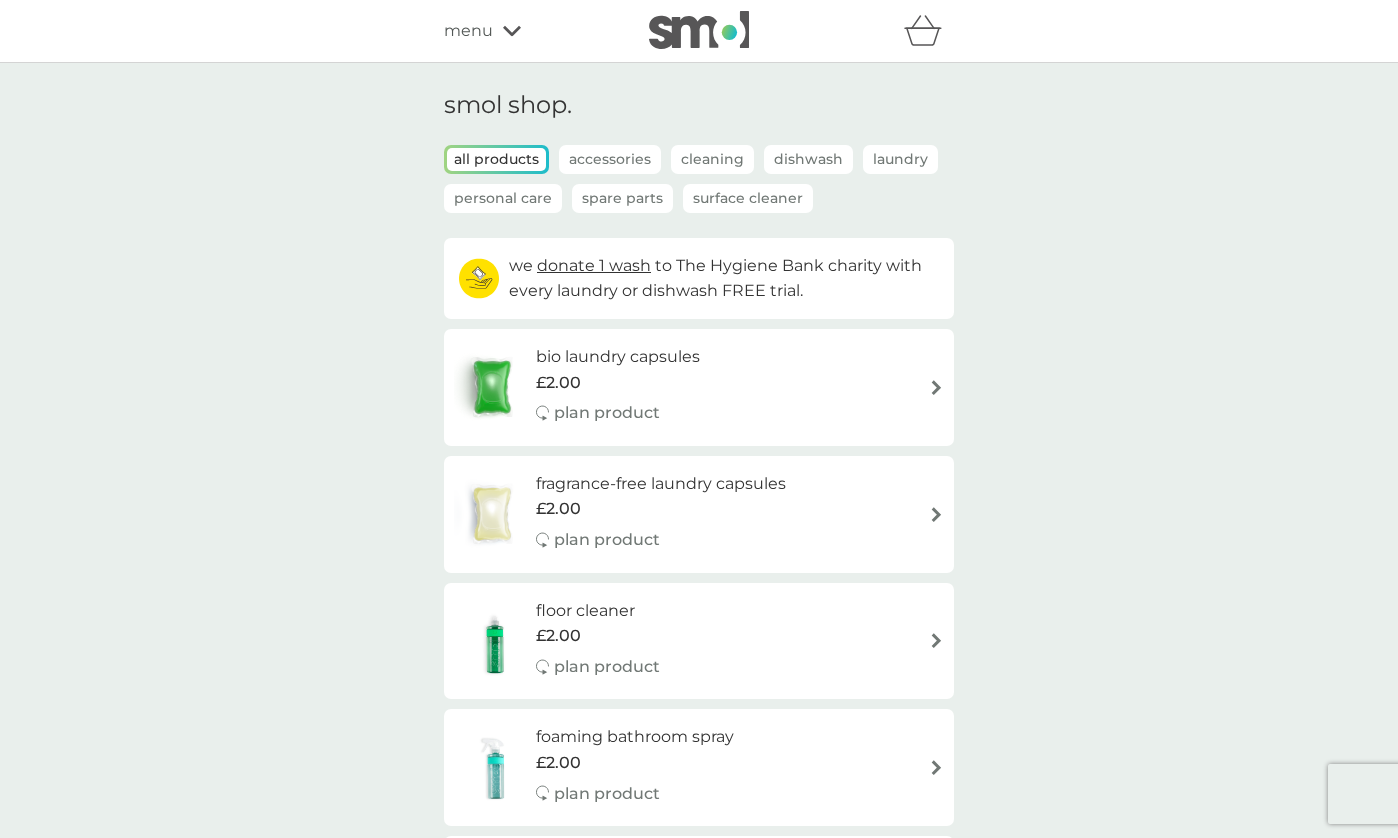 click on "Surface Cleaner" at bounding box center (748, 198) 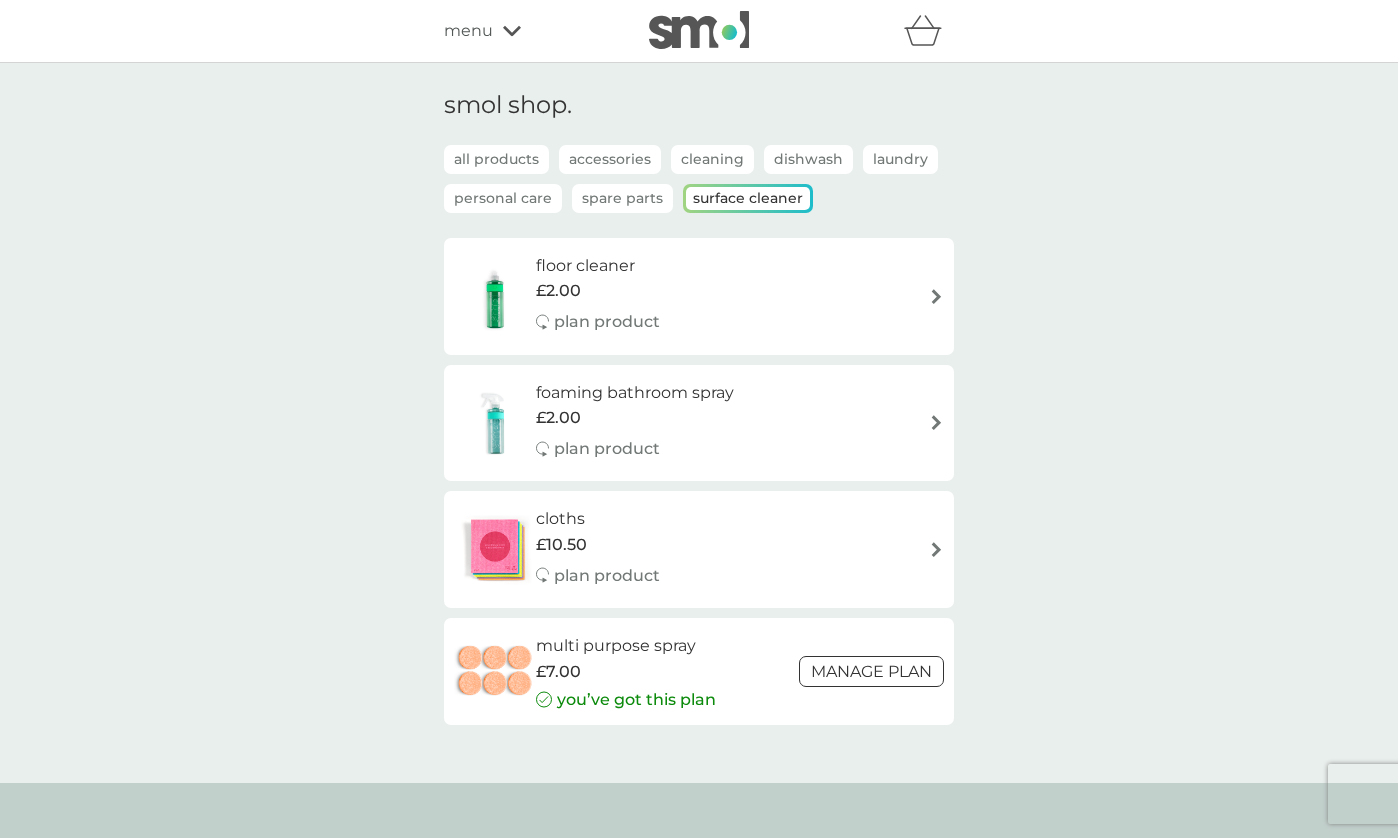 click on "Cleaning" at bounding box center [712, 159] 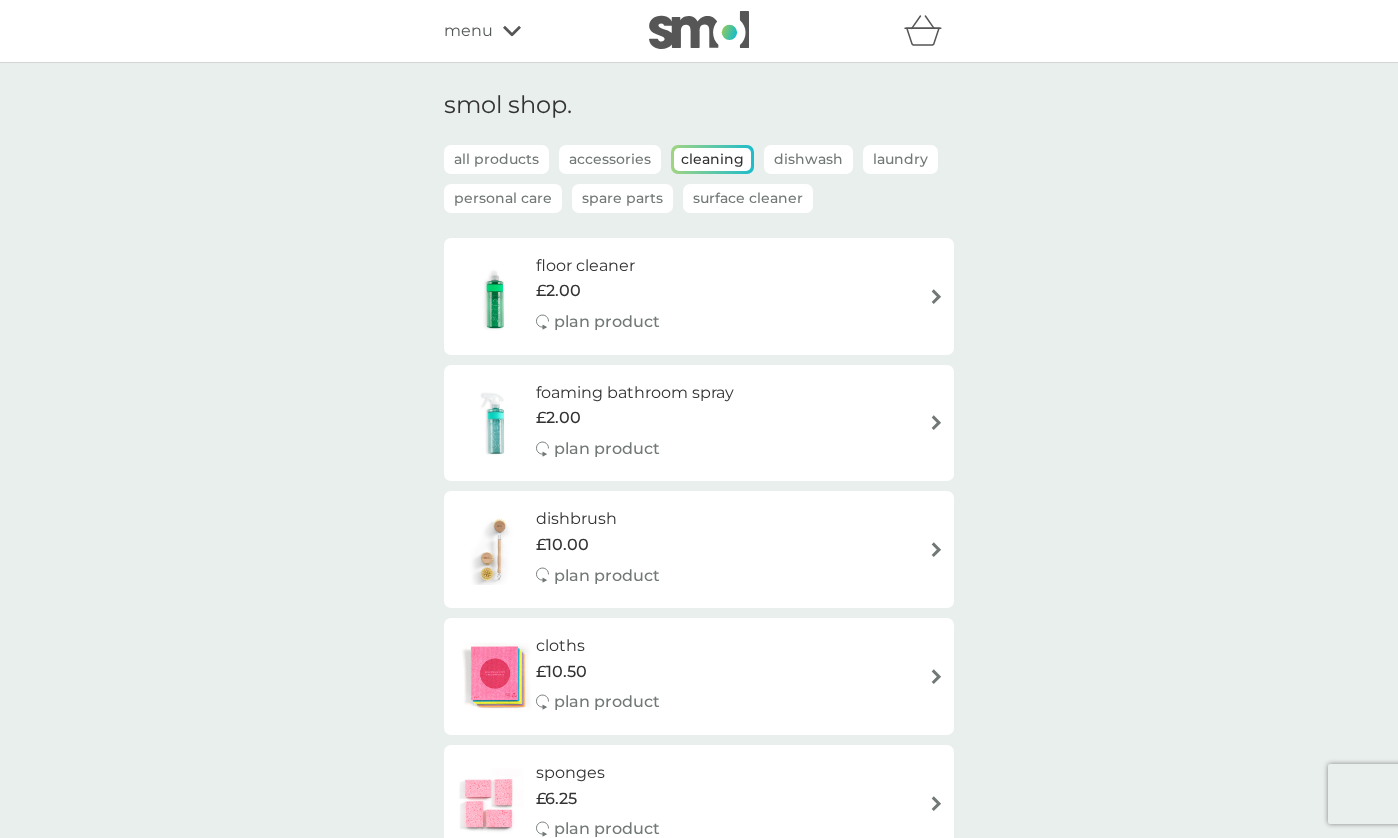 scroll, scrollTop: 0, scrollLeft: 0, axis: both 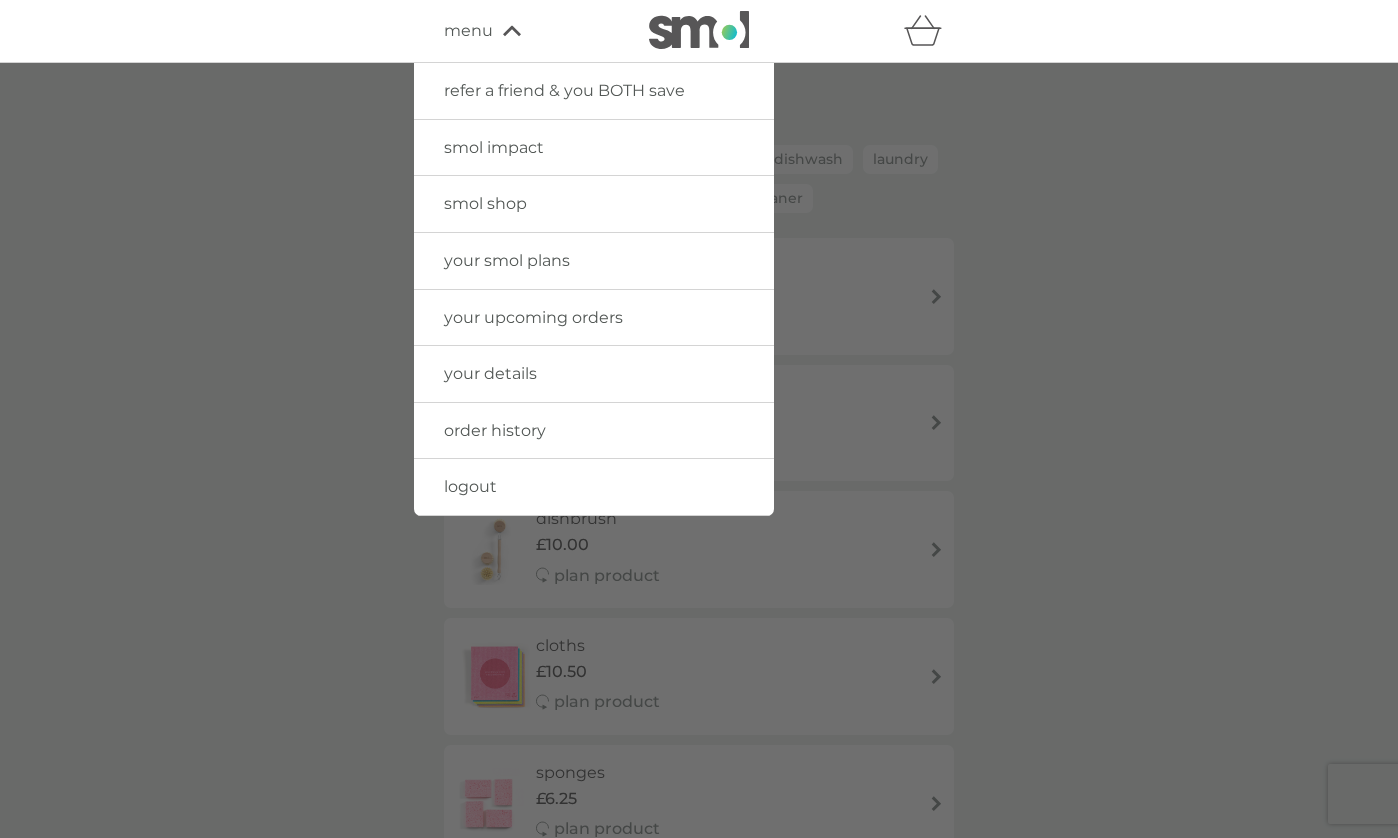 click on "your smol plans" at bounding box center [507, 260] 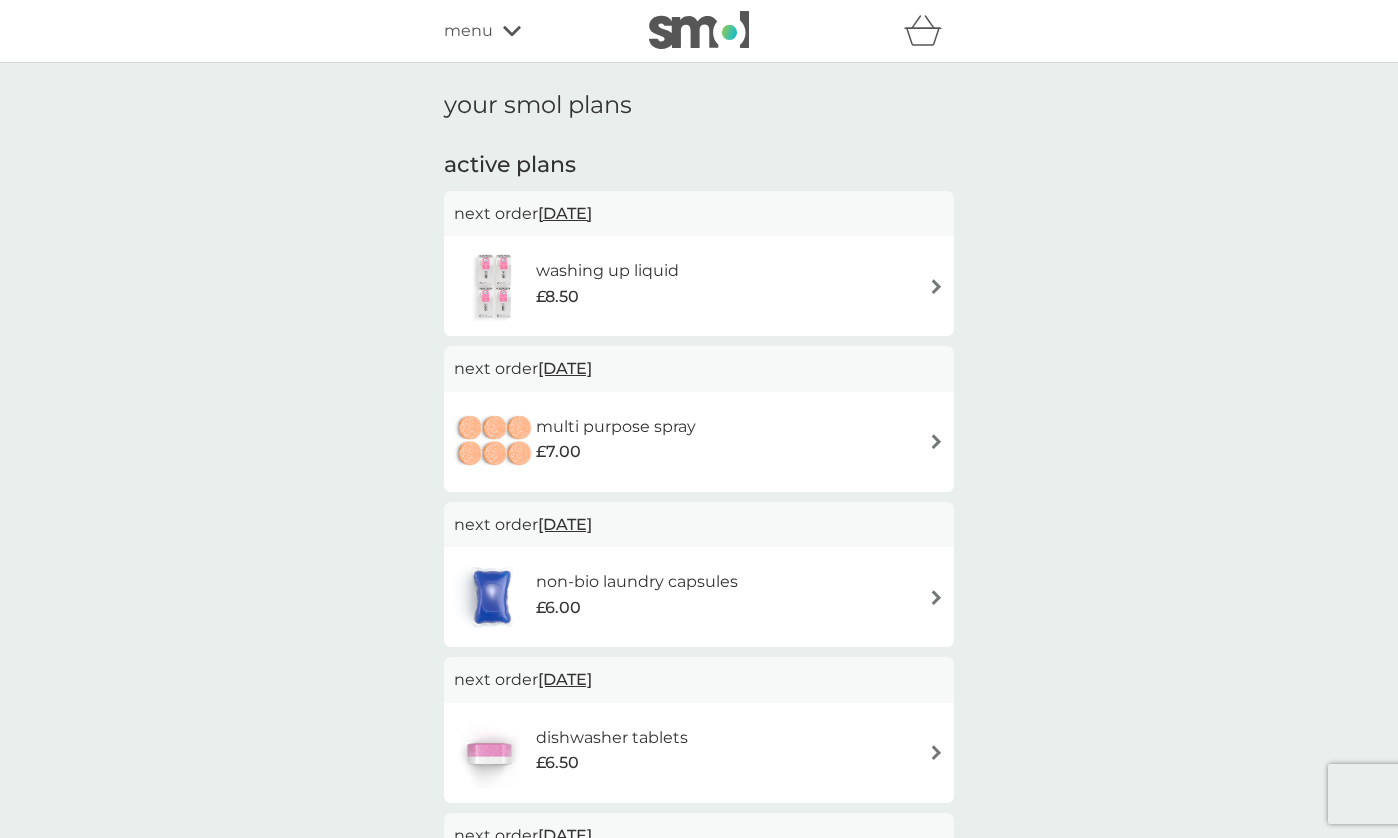 scroll, scrollTop: 0, scrollLeft: 0, axis: both 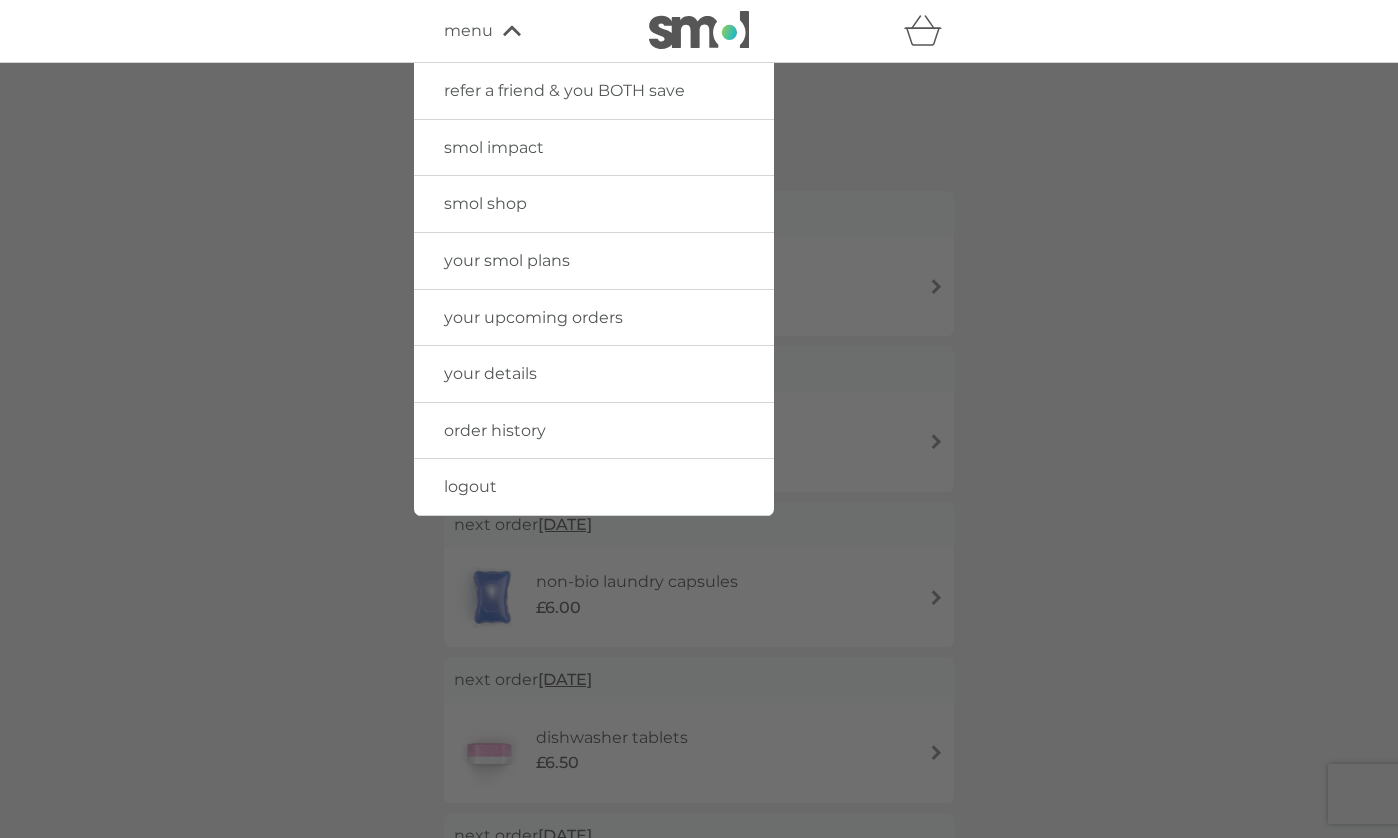 click on "smol shop" at bounding box center (485, 203) 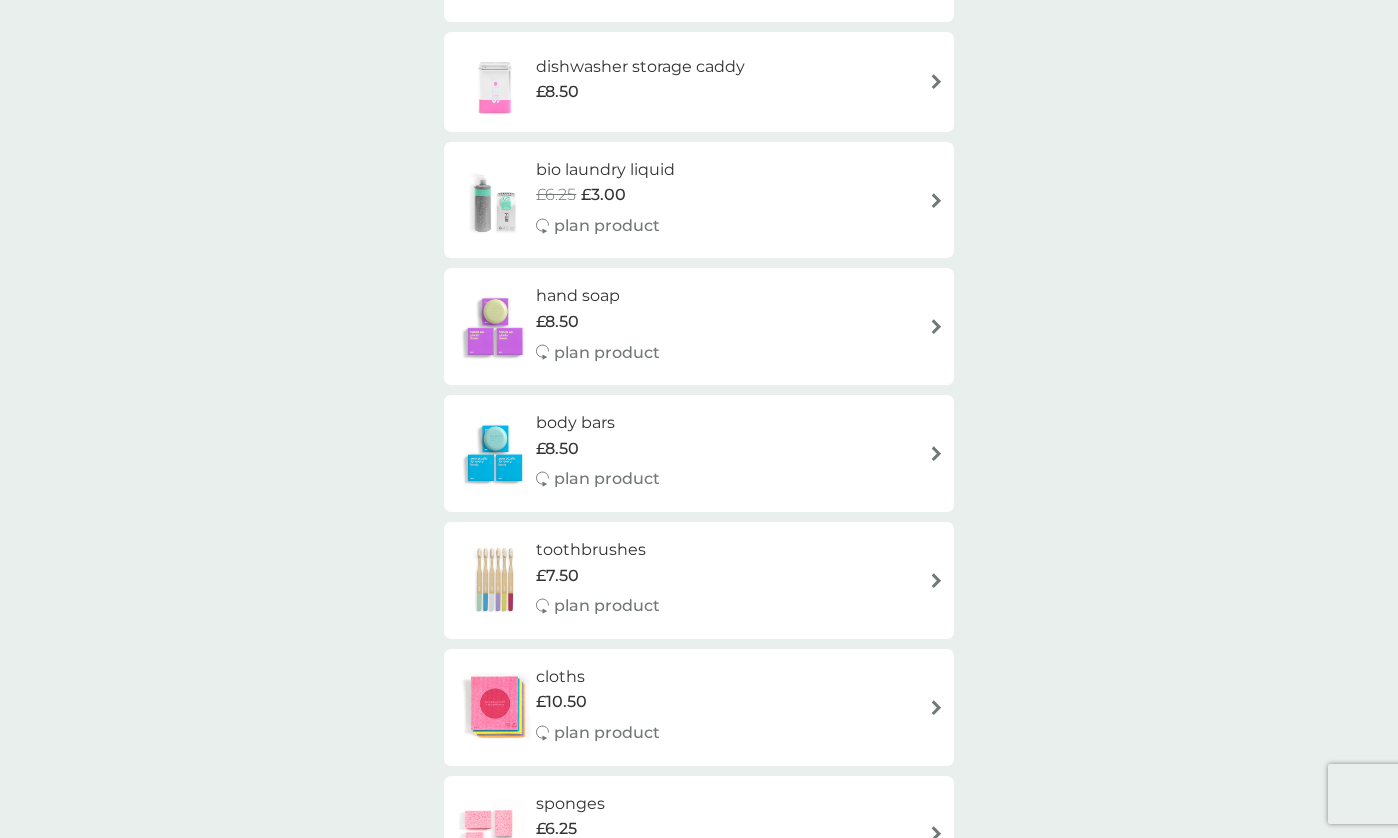 scroll, scrollTop: 1059, scrollLeft: 0, axis: vertical 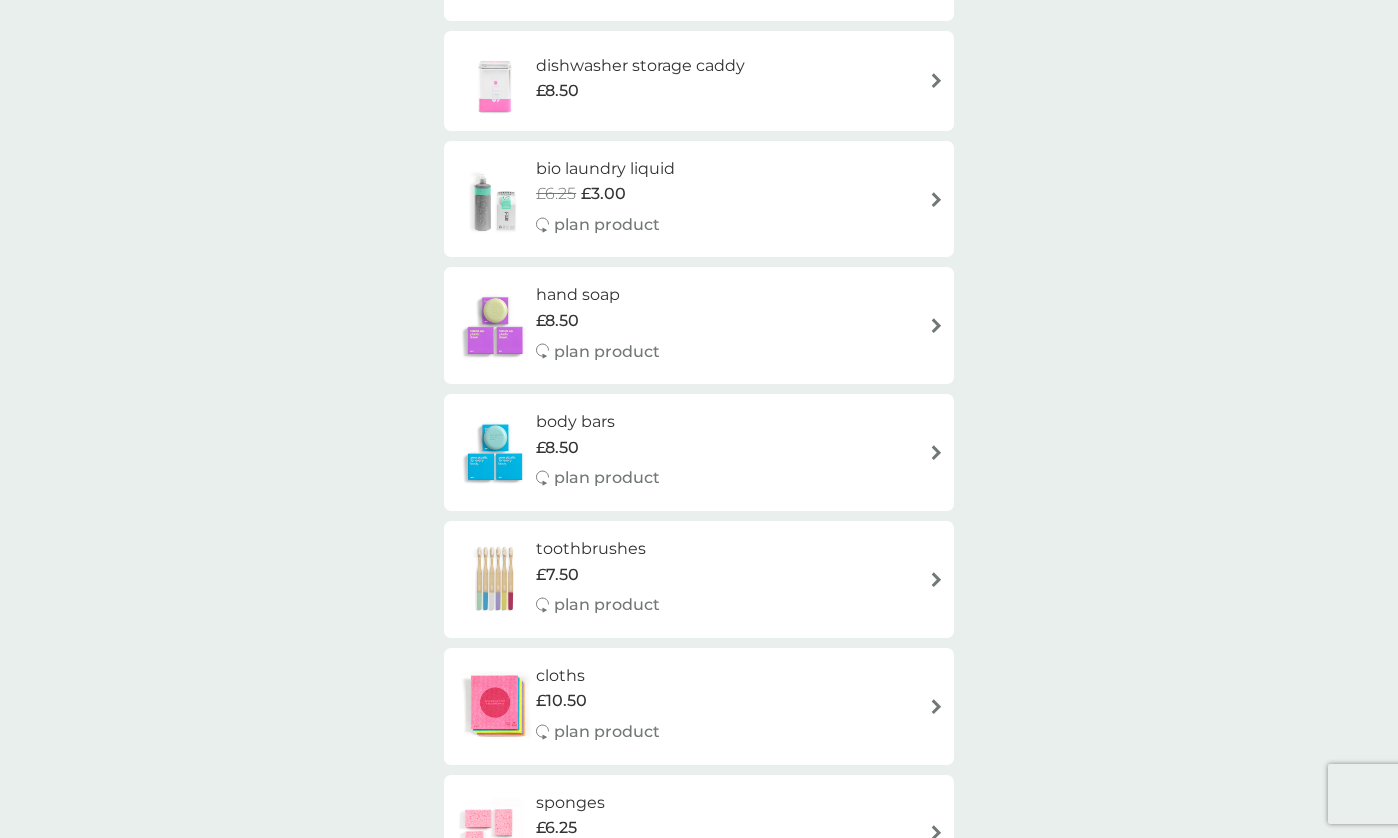 click on "hand soap" at bounding box center (598, 295) 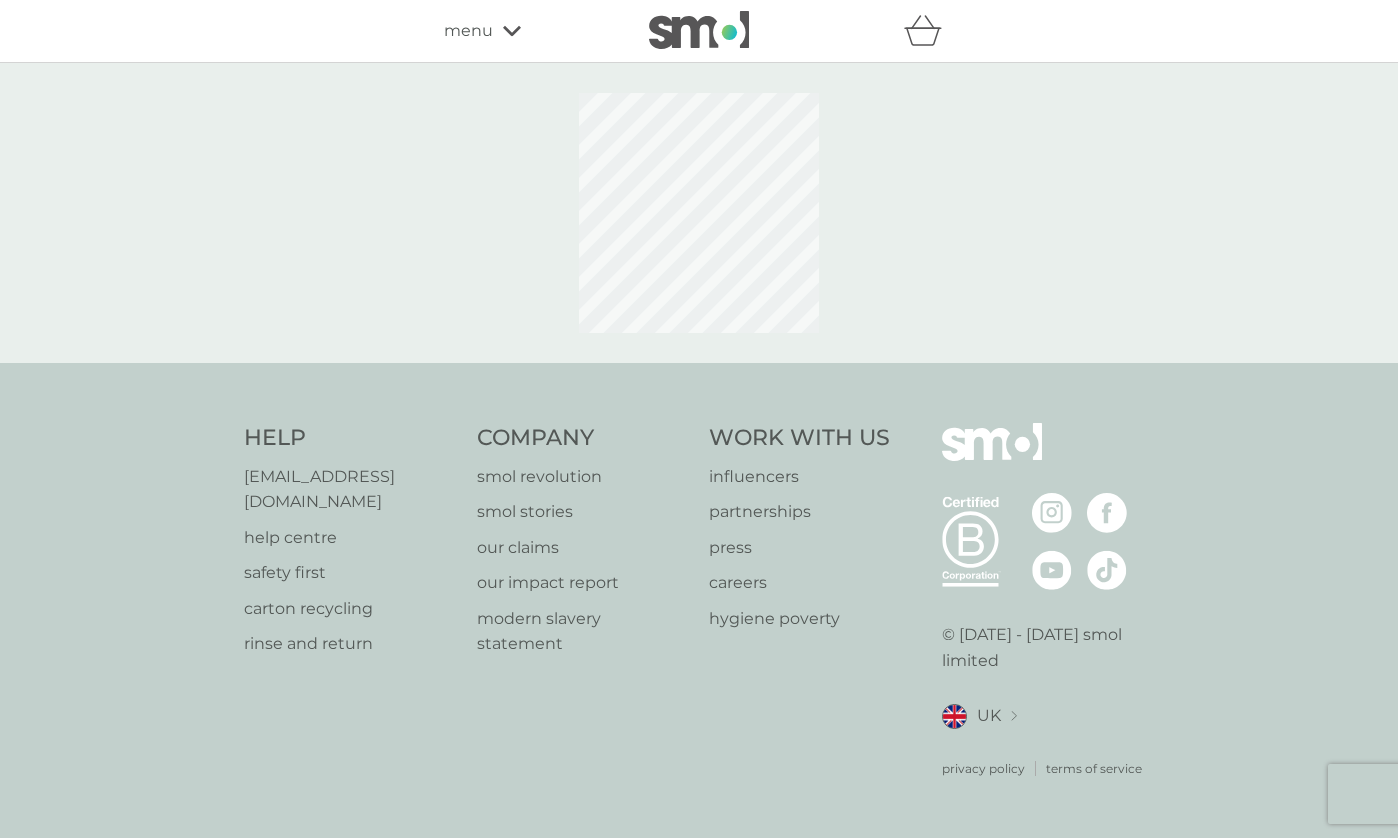 scroll, scrollTop: 0, scrollLeft: 0, axis: both 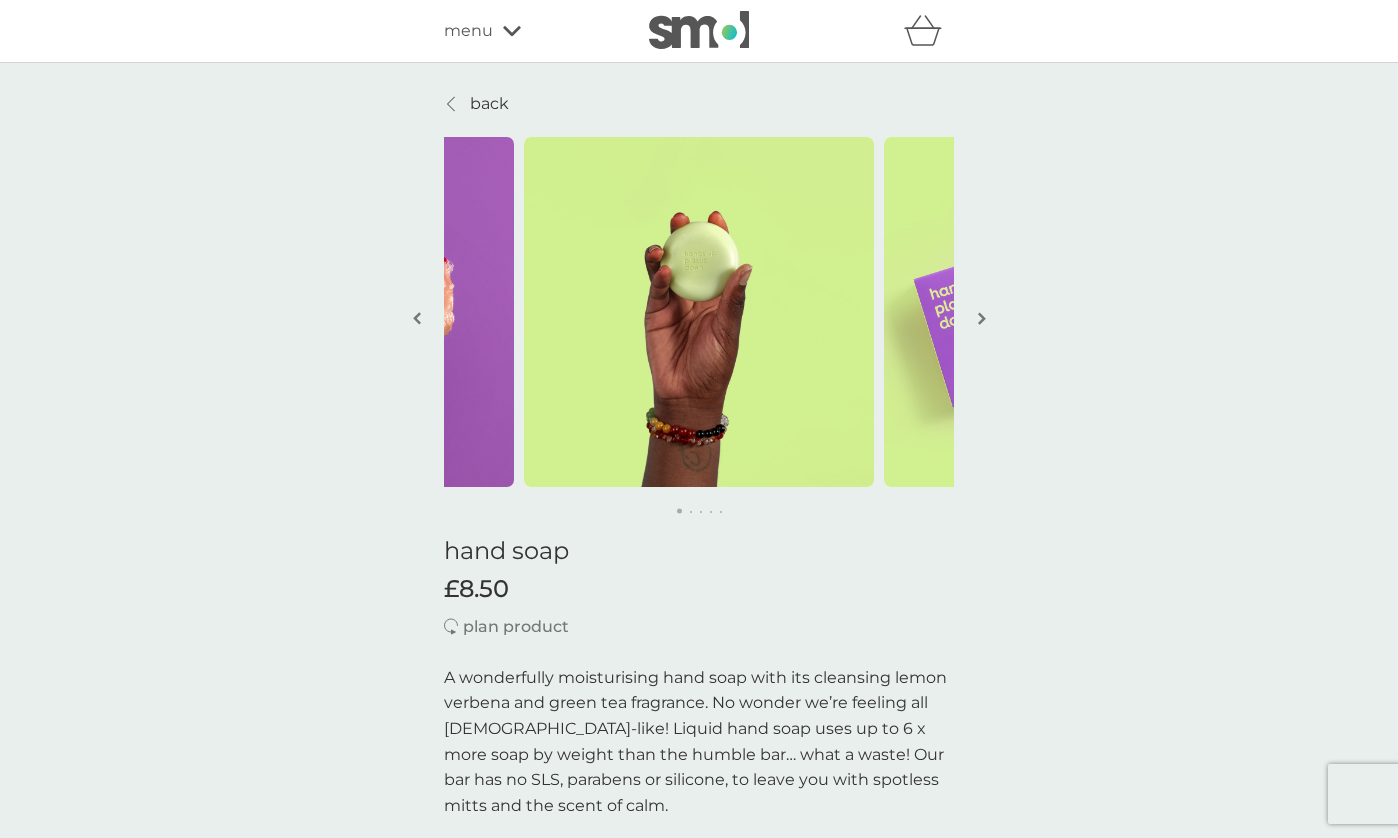 click on "back" at bounding box center (489, 104) 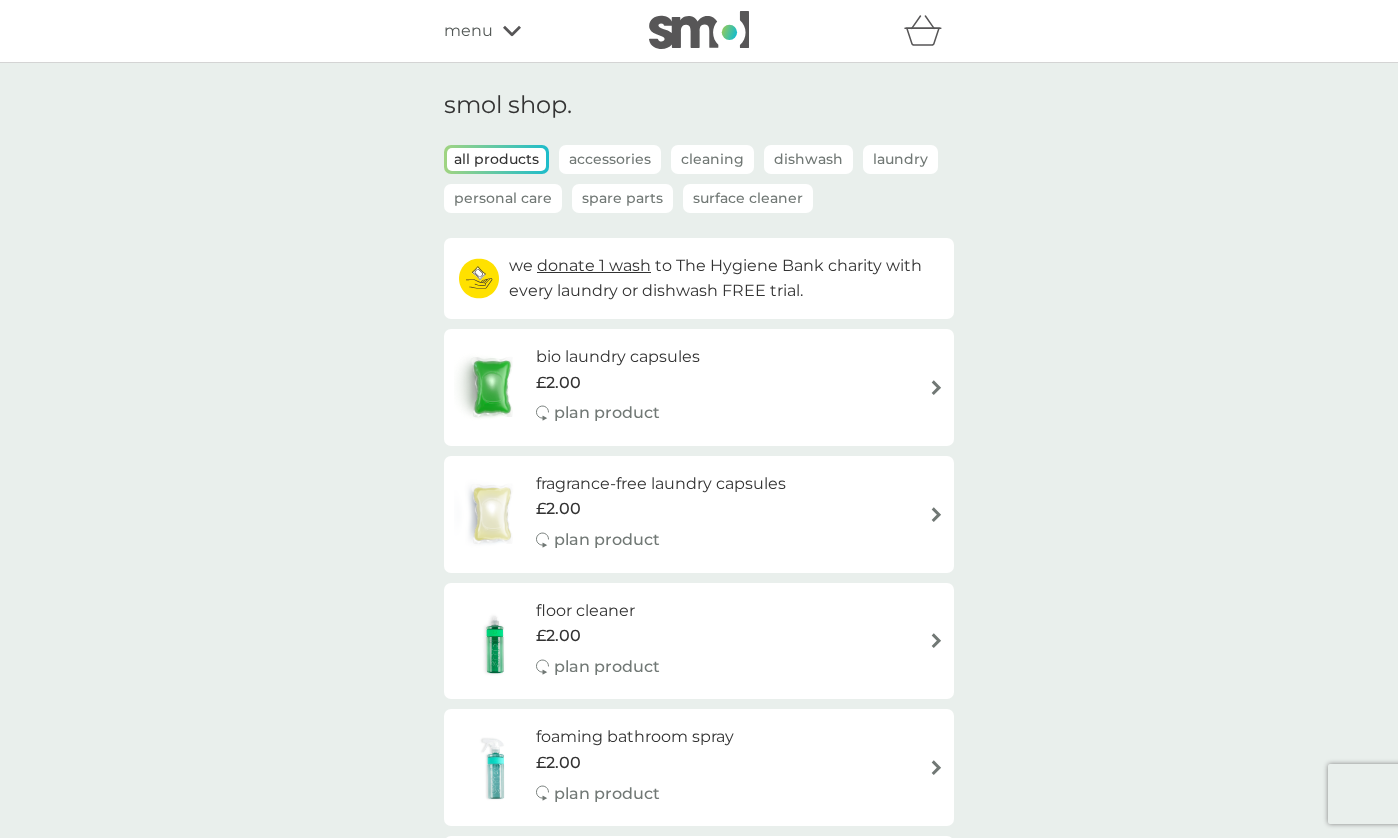 click on "Laundry" at bounding box center [900, 159] 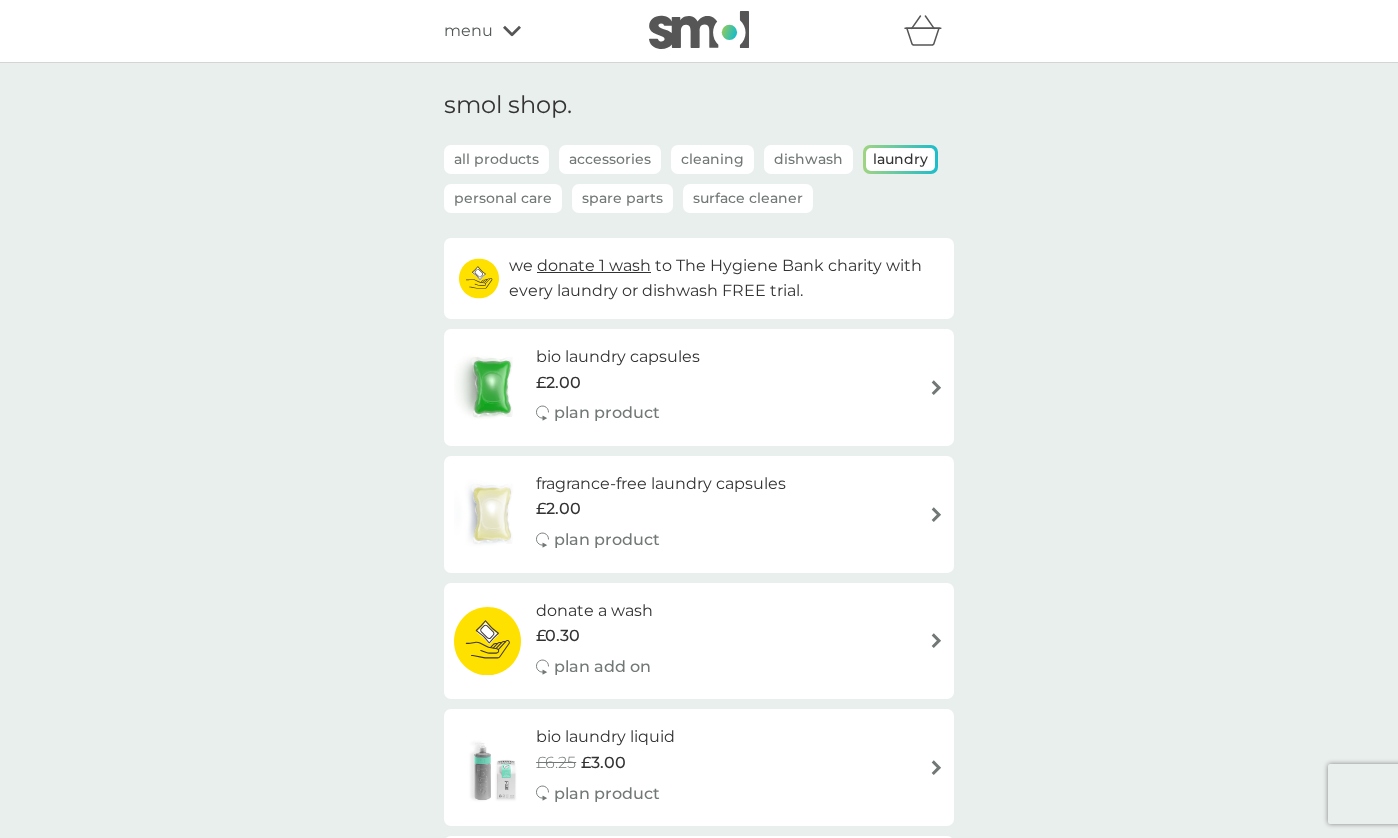 scroll, scrollTop: 0, scrollLeft: 0, axis: both 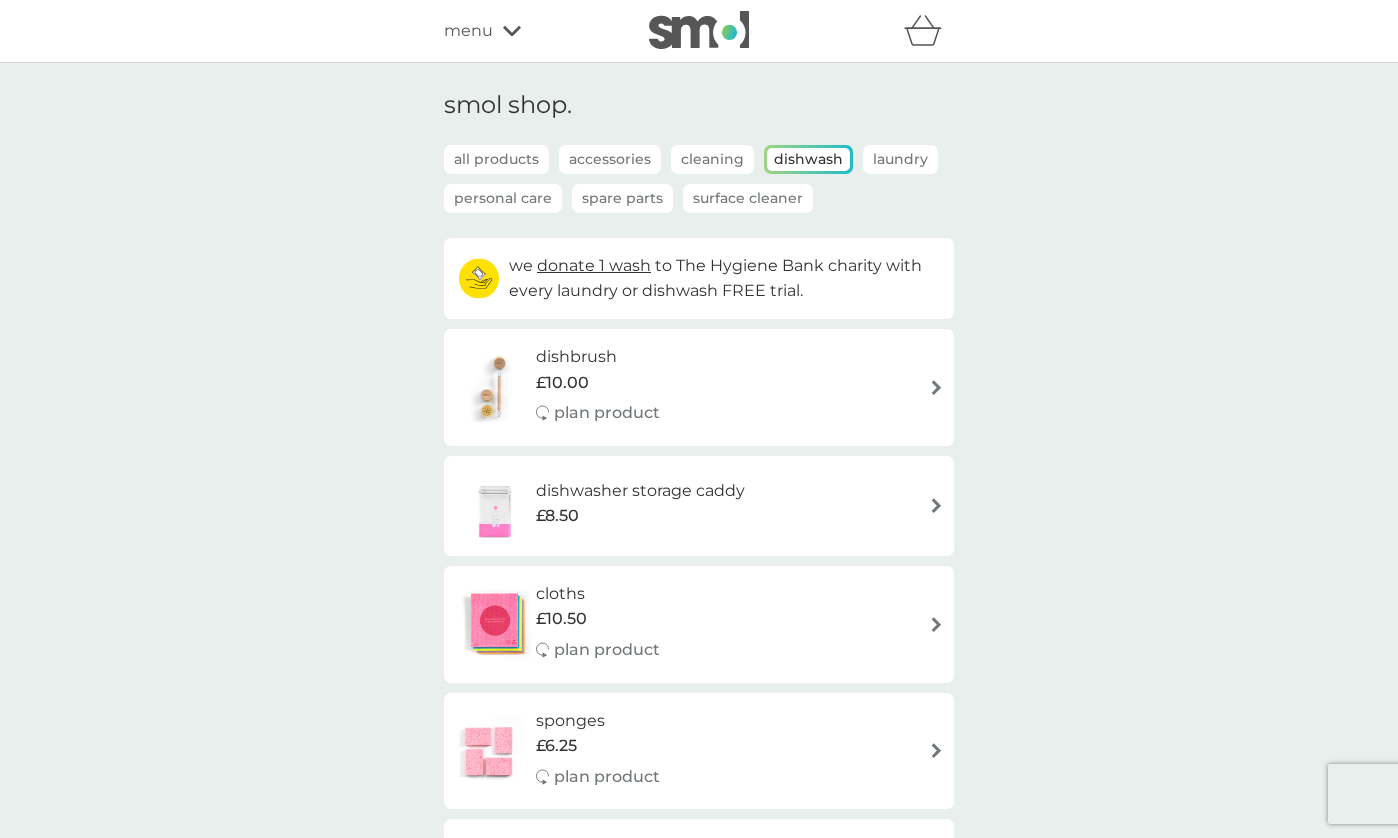 click on "Cleaning" at bounding box center [712, 159] 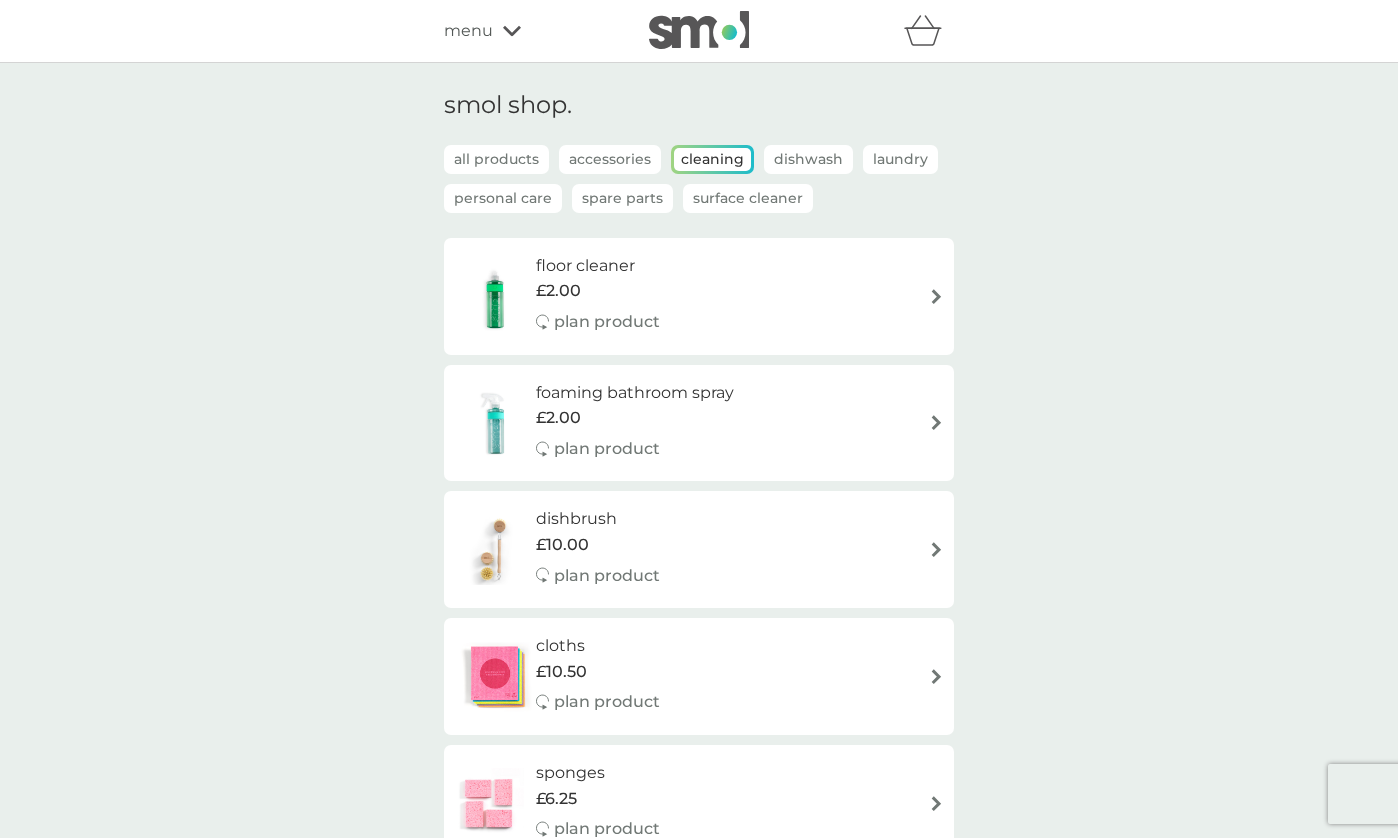 scroll, scrollTop: 0, scrollLeft: 0, axis: both 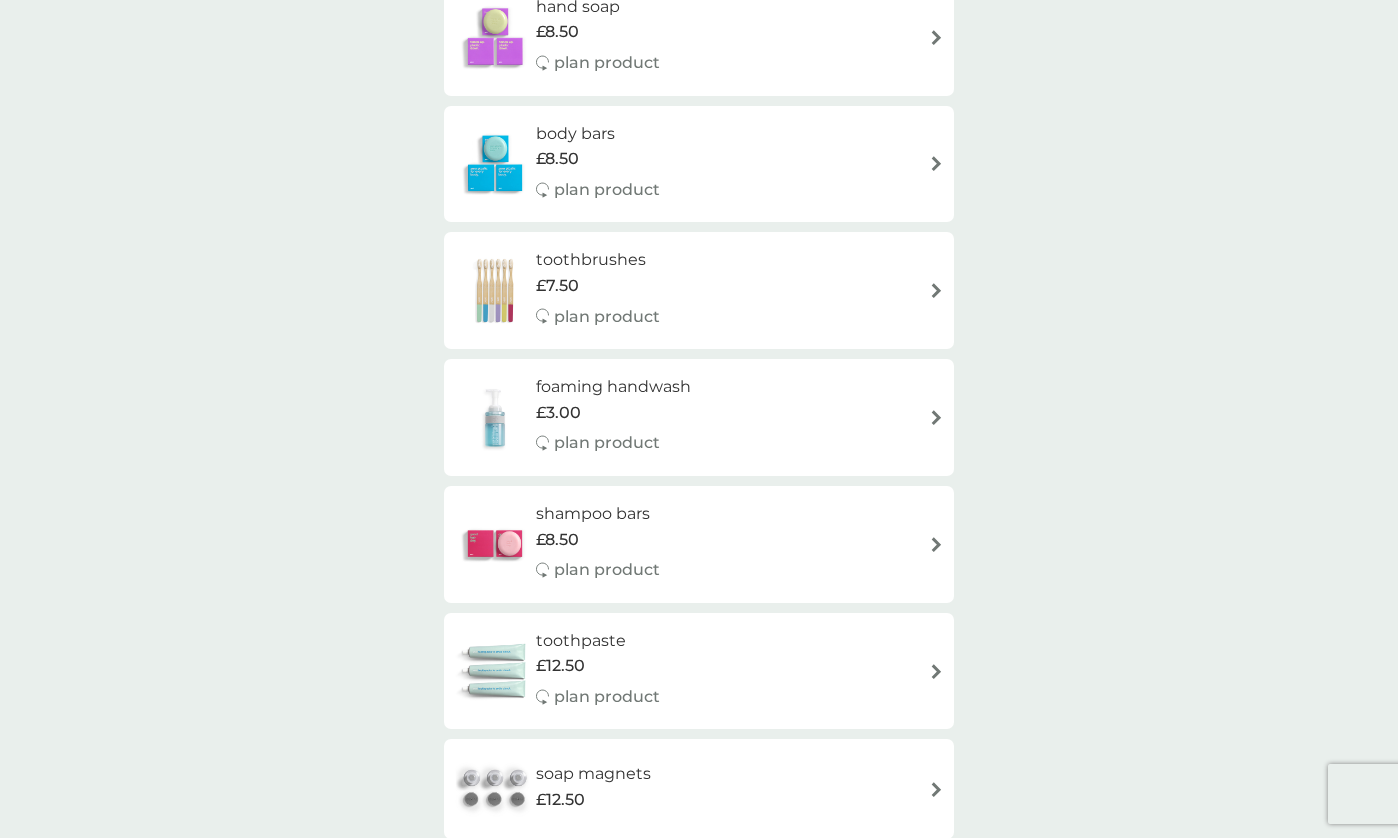 click on "foaming handwash" at bounding box center (613, 387) 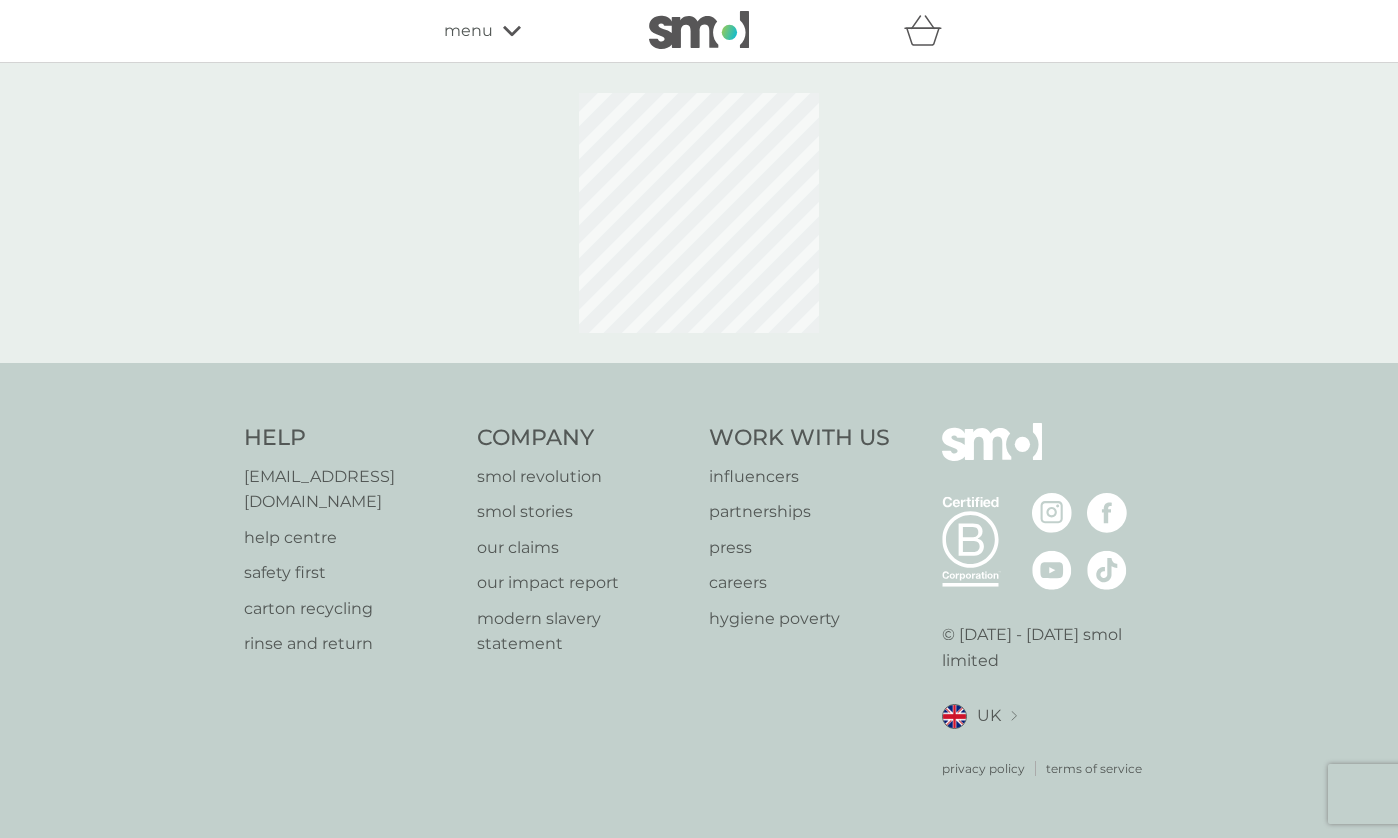 scroll, scrollTop: 0, scrollLeft: 0, axis: both 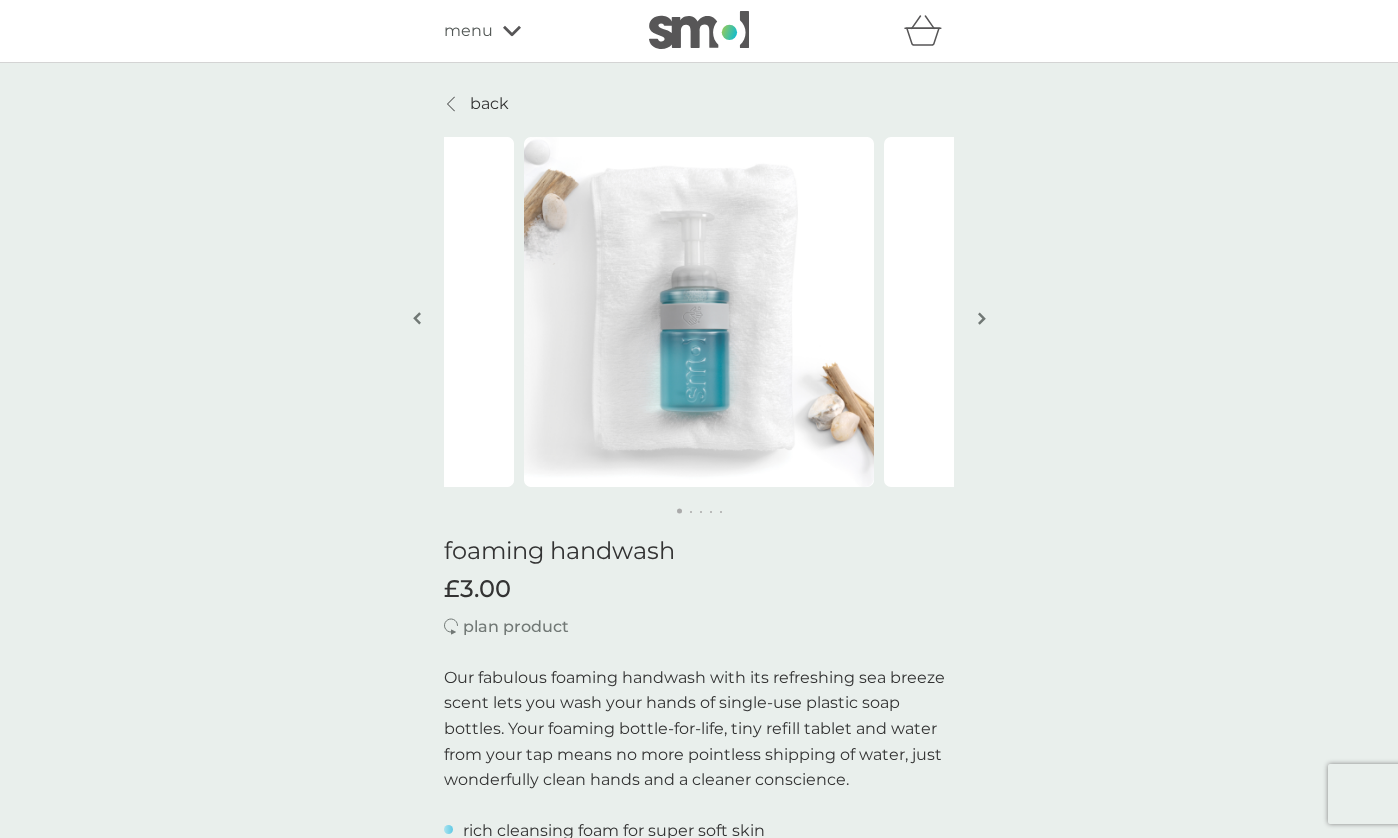 click 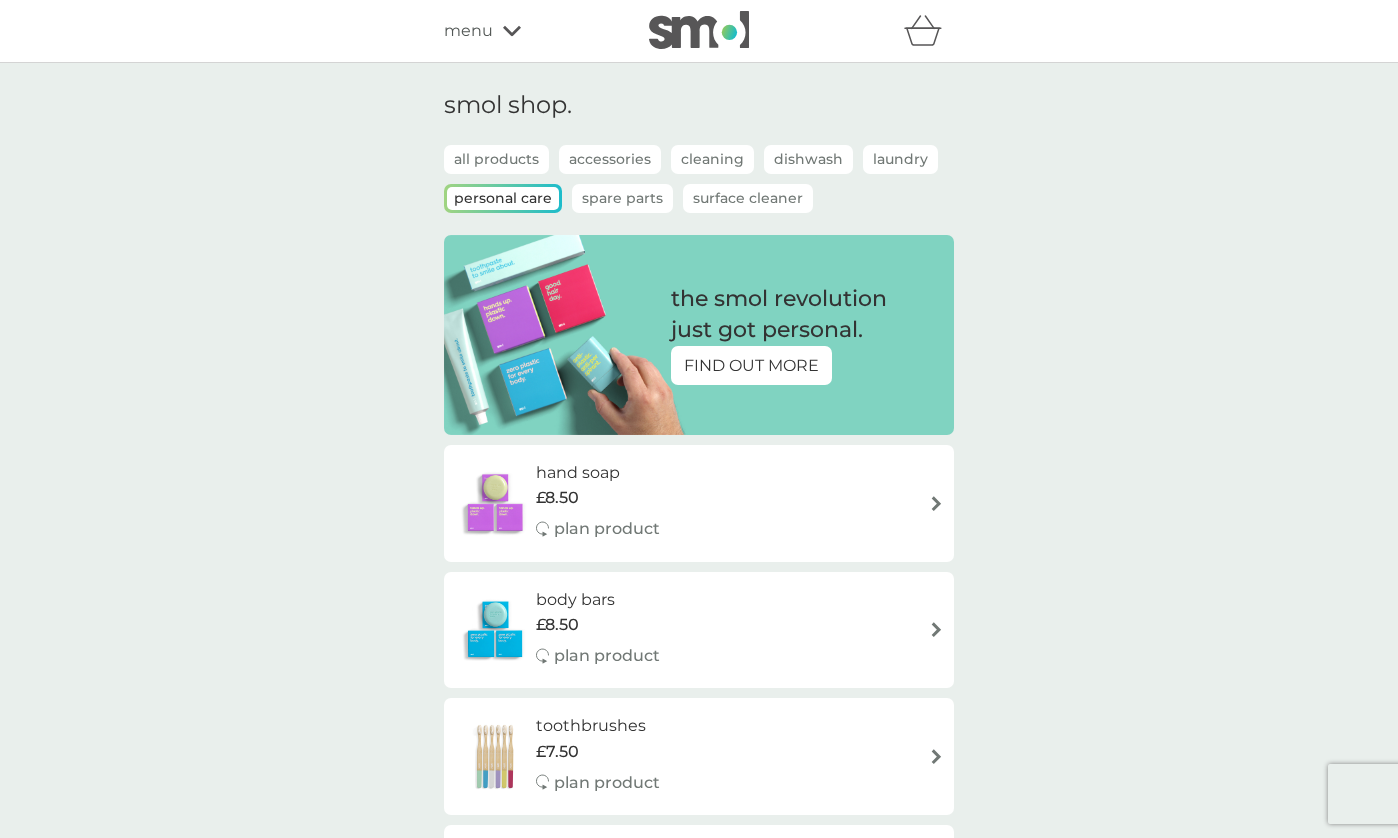 scroll, scrollTop: 0, scrollLeft: 0, axis: both 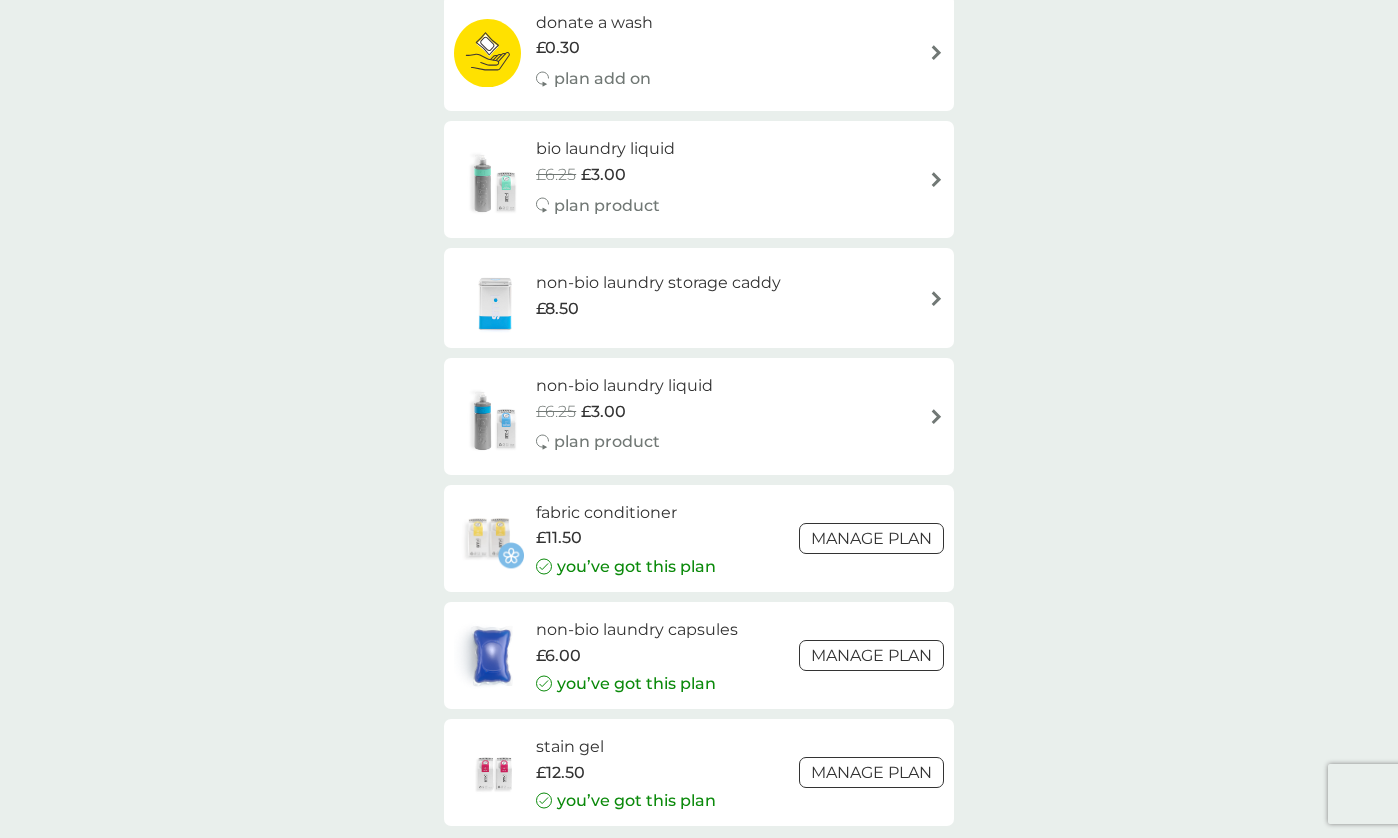 click on "non-bio laundry capsules" at bounding box center [637, 630] 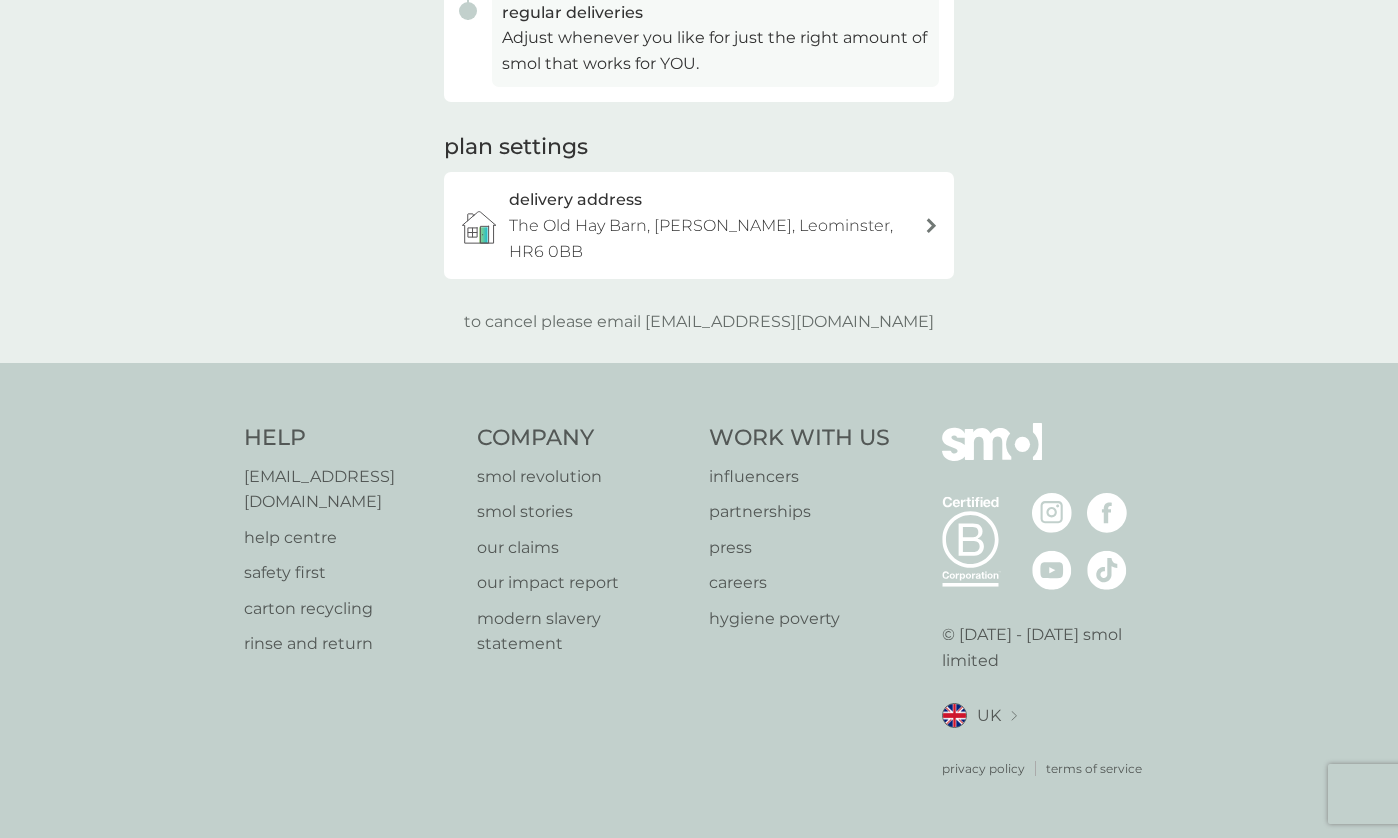 scroll, scrollTop: 0, scrollLeft: 0, axis: both 